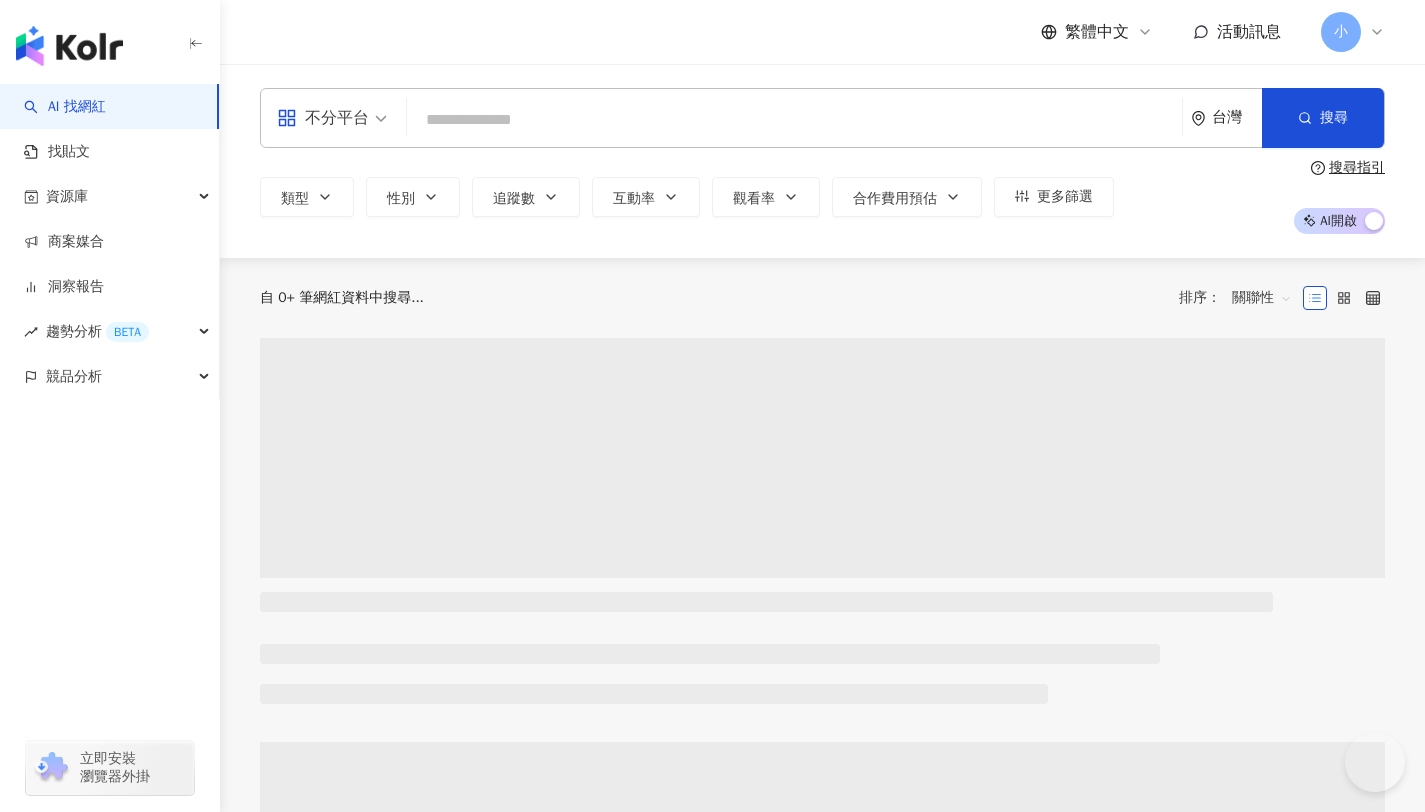 scroll, scrollTop: 0, scrollLeft: 0, axis: both 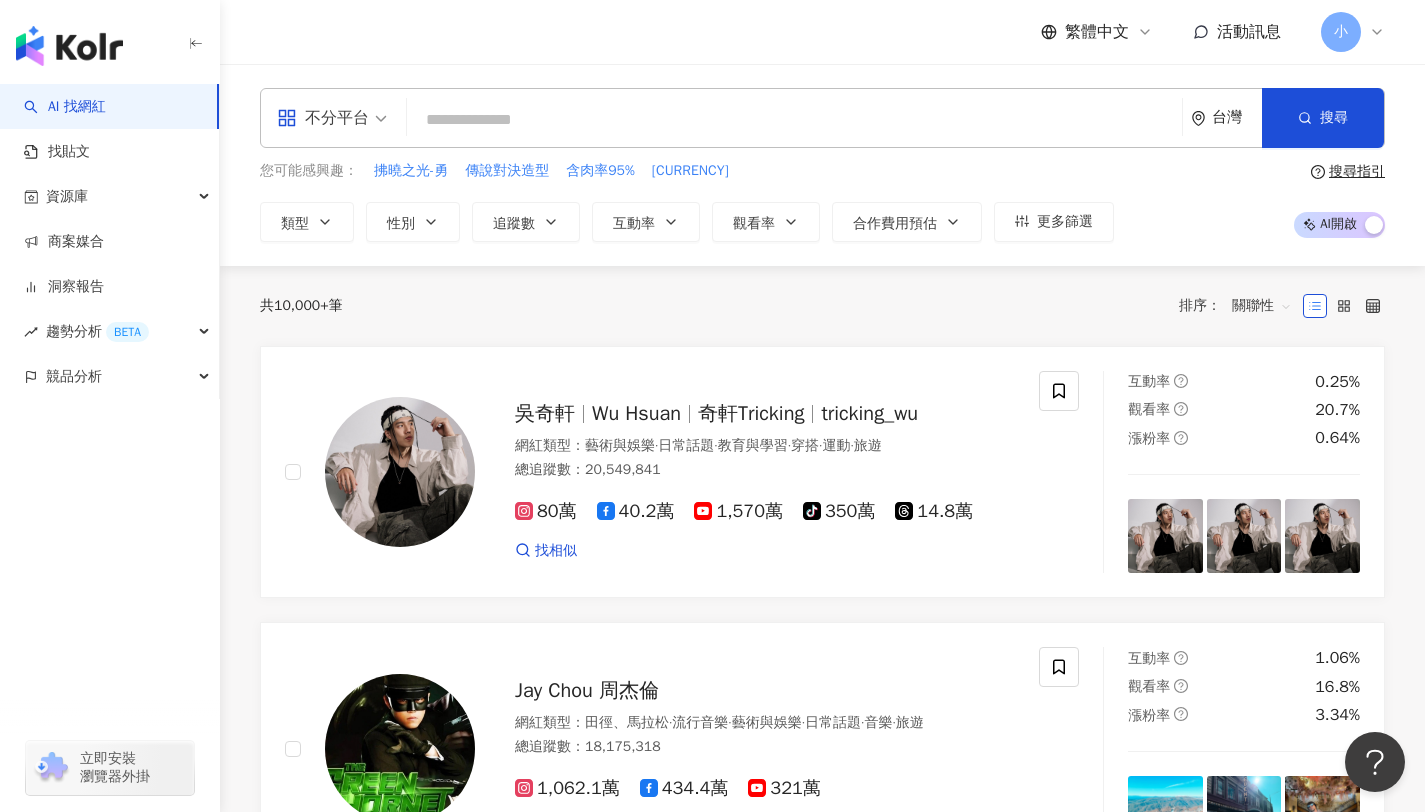 paste on "******" 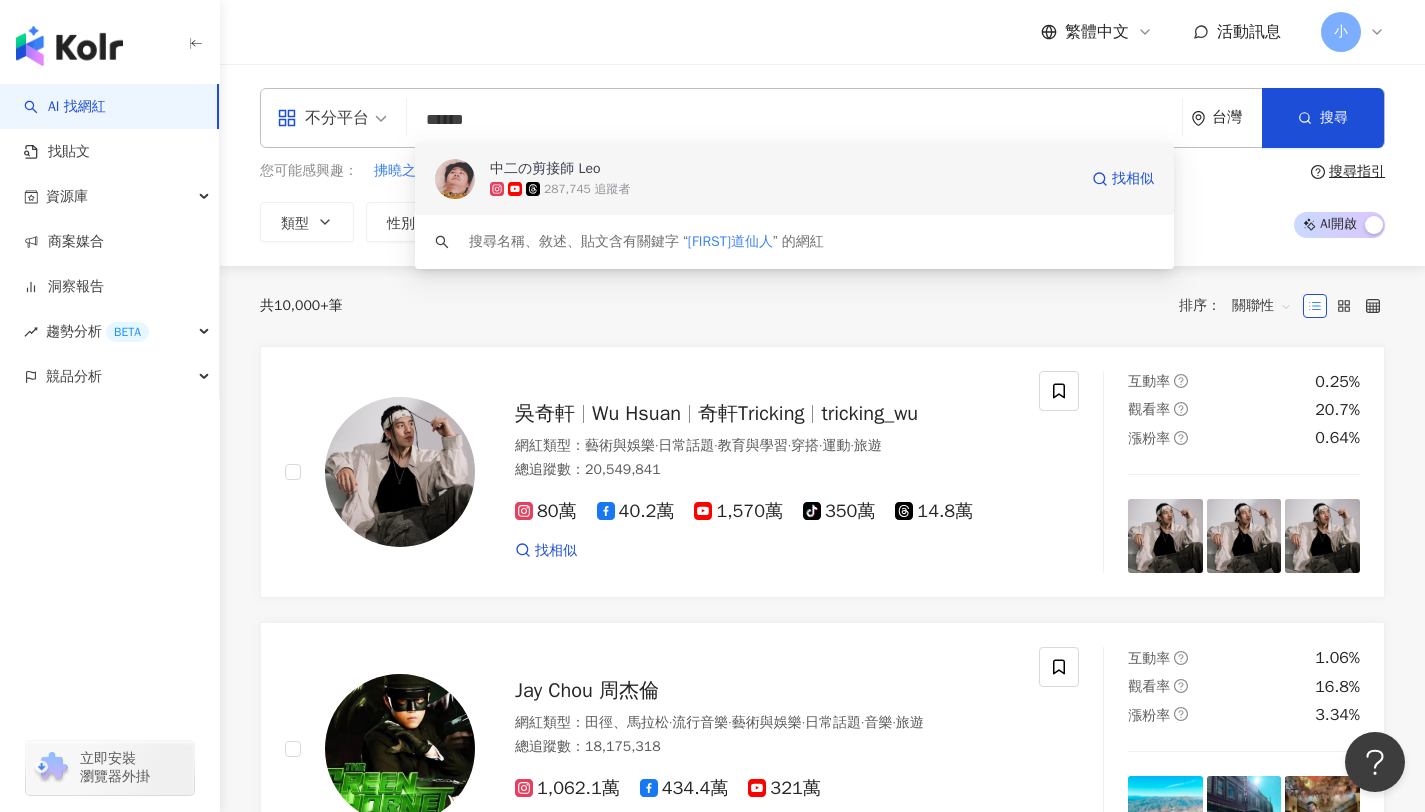 click on "287,745   追蹤者" at bounding box center (587, 189) 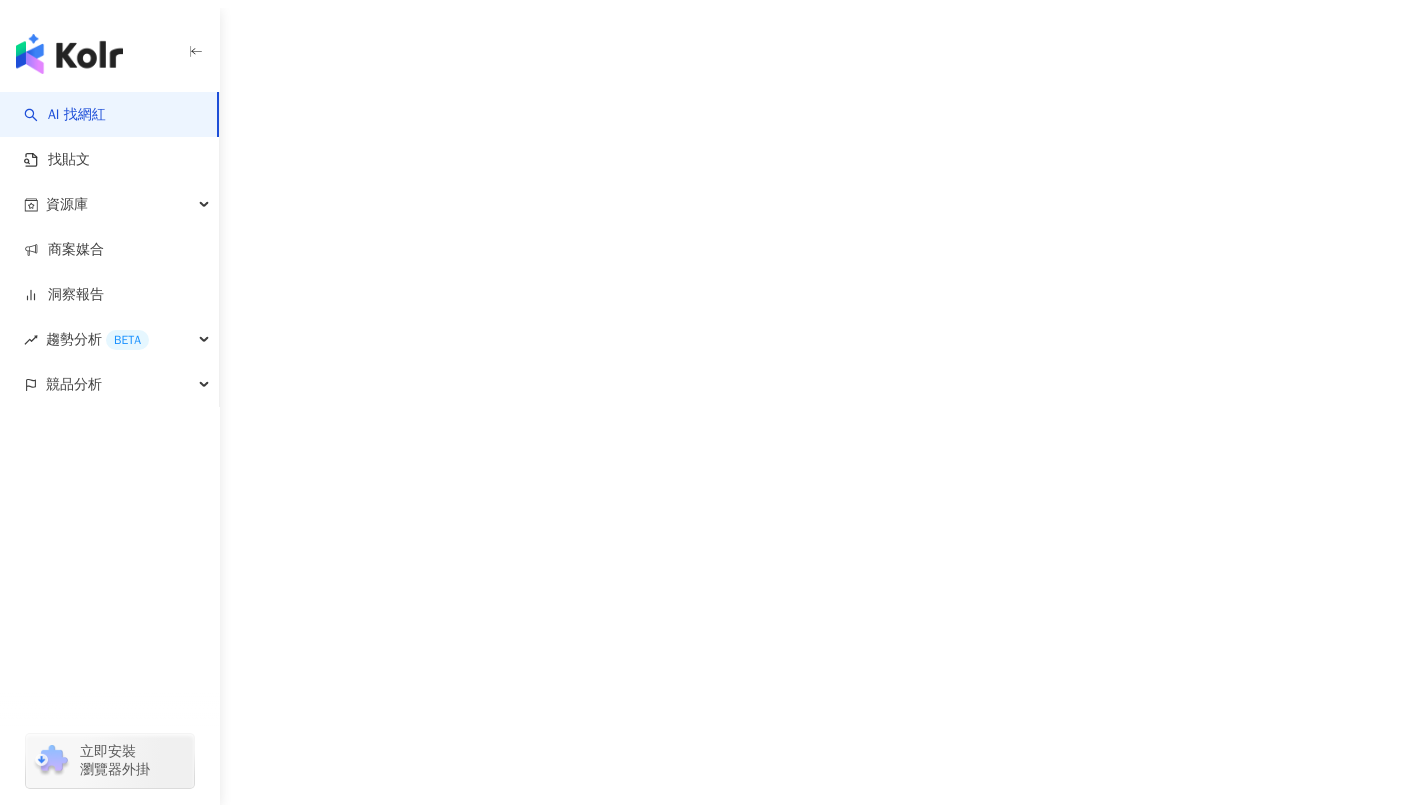 scroll, scrollTop: 0, scrollLeft: 0, axis: both 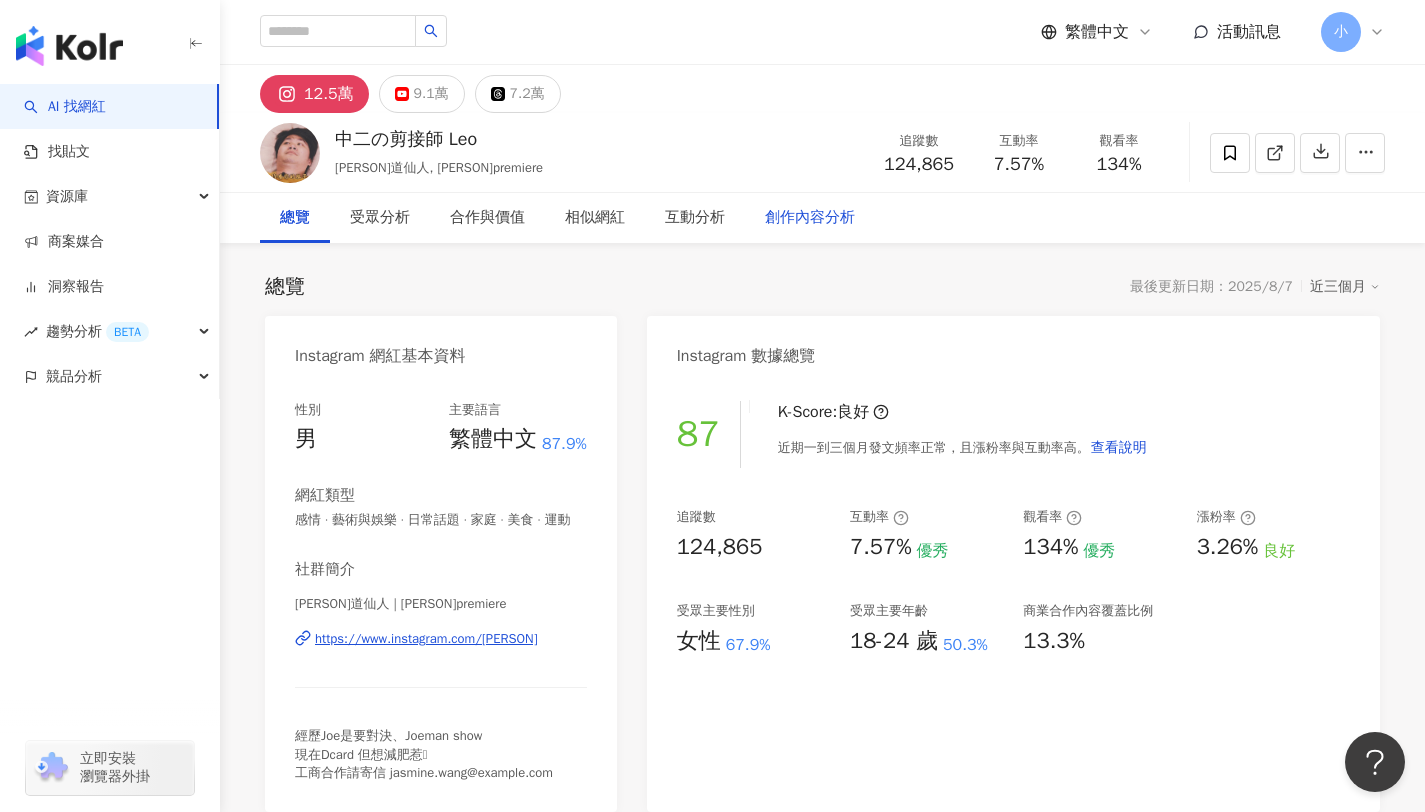 click on "創作內容分析" at bounding box center [810, 218] 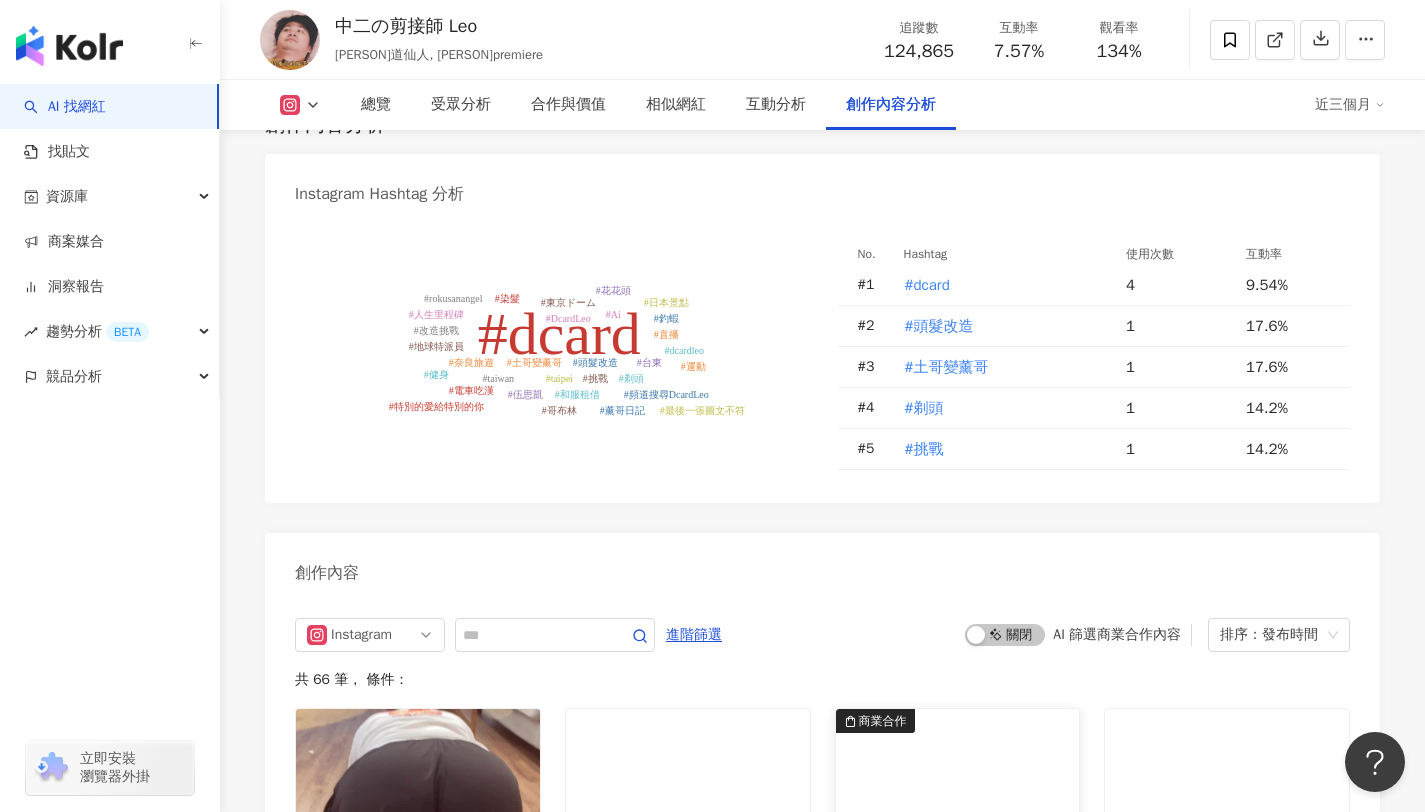 scroll, scrollTop: 5933, scrollLeft: 0, axis: vertical 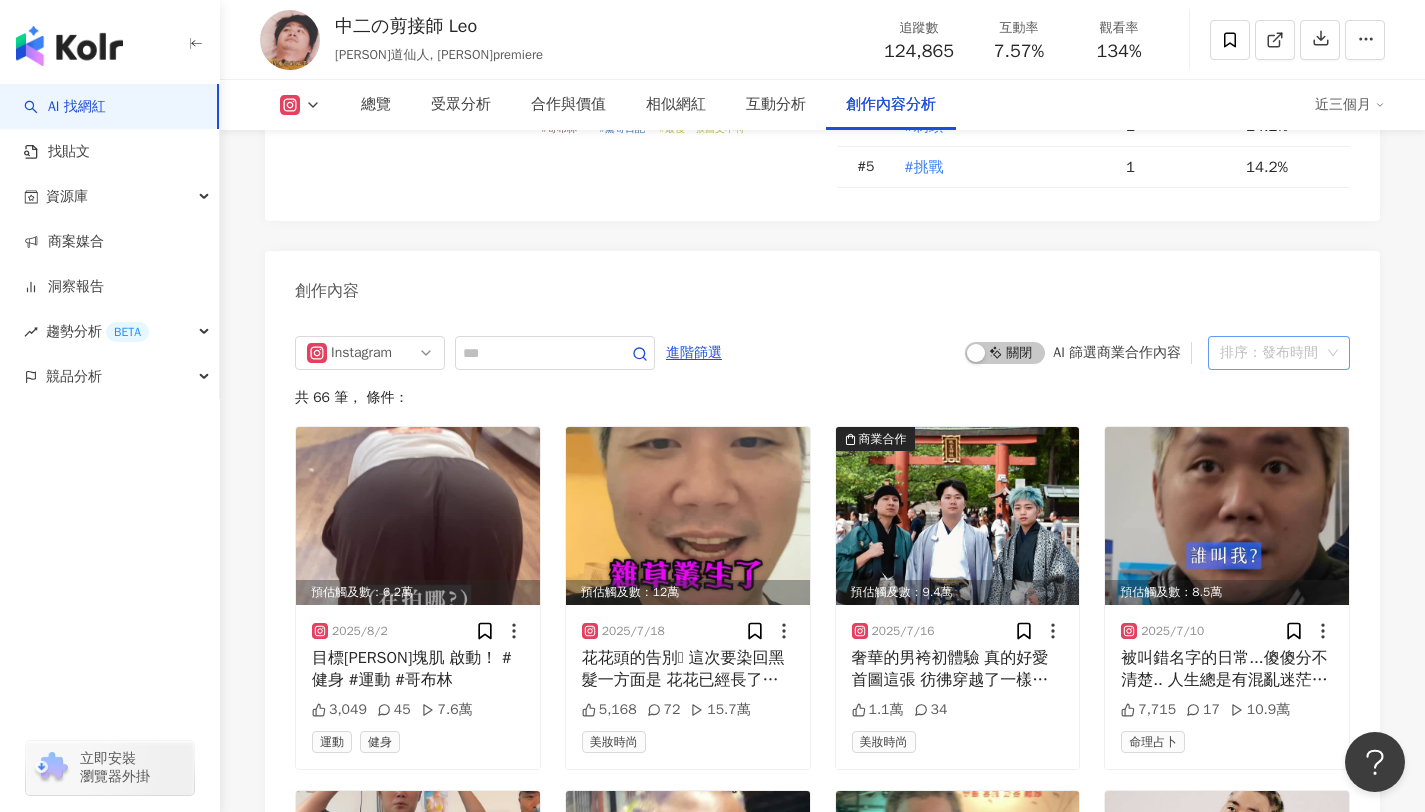 click on "排序：發布時間" at bounding box center [1279, 353] 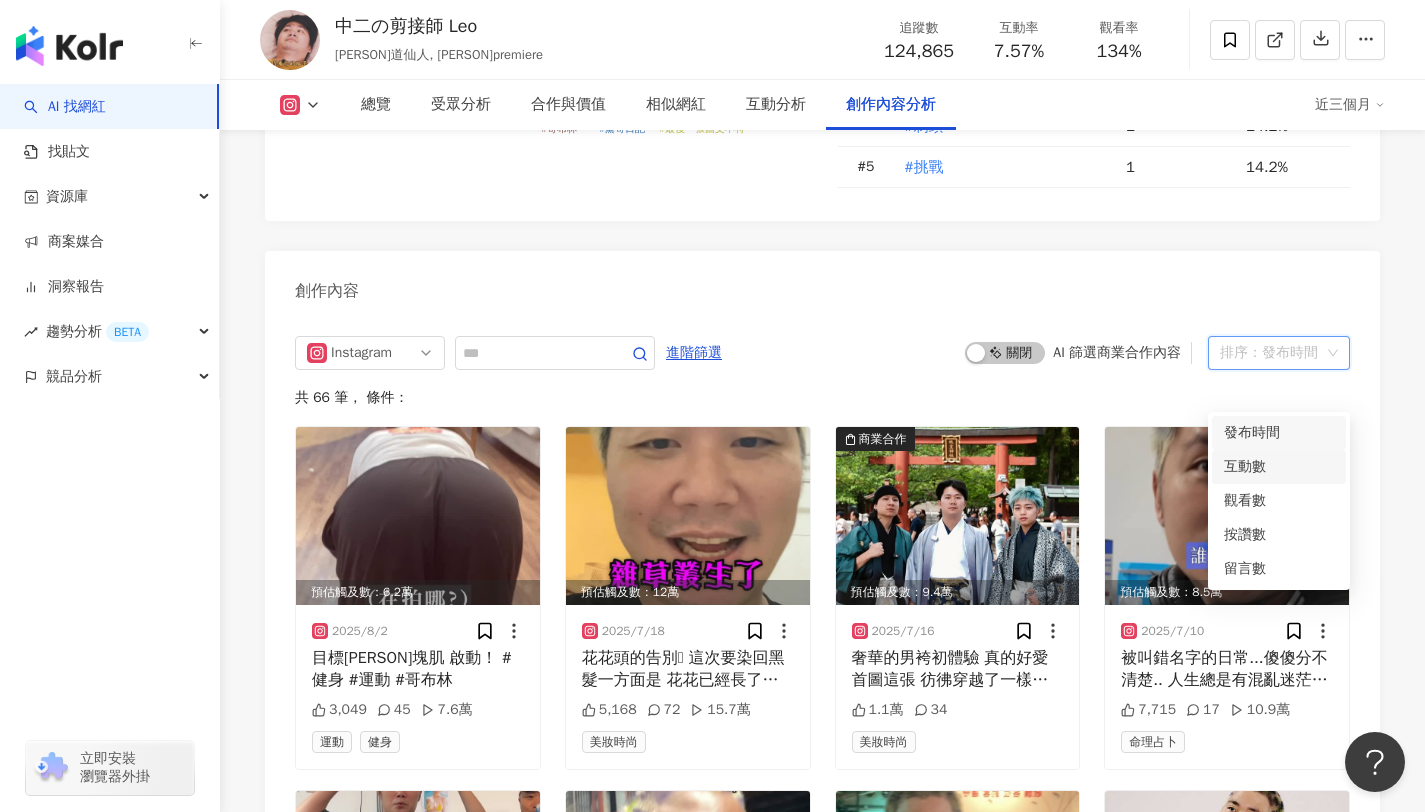 click on "Instagram 進階篩選 啟動 關閉 AI 篩選商業合作內容 排序：發布時間 共 66 筆 ，   條件： 預估觸及數：6.2萬 2025/8/2 目標Leo塊肌 啟動！
#健身 #運動 #哥布林 3,049 45 7.6萬 運動 健身 預估觸及數：12萬 2025/7/18 花花頭的告別🫡
這次要染回黑髮一方面是
花花已經長了凋謝了
另一方面是拍攝需求所以要染回黑髮😌
大家比較喜歡薰哥還是土哥呢？
#改造挑戰 #花花頭 #人生里程碑 5,168 72 15.7萬 美妝時尚 商業合作 預估觸及數：9.4萬 2025/7/16 奢華的男袴初體驗 真的好愛首圖這張
彷彿穿越了一樣🤣
這套服裝穿上去有別於一般和服👘
直接霸氣都出來😌🤣
詳細的體驗租借資訊
在最新頻道的影片！
不得不說
丹牛跟Nakaw穿這套真的很出片
怎麼拍都好看…
大家覺得哪套最好看？😍
#頻道搜尋DcardLeo #和服租借 #奈良旅遊 1.1萬 34 美妝時尚 預估觸及數：8.5萬 2025/7/10 7,715 17 10.9萬 命理占卜 43" at bounding box center (822, 950) 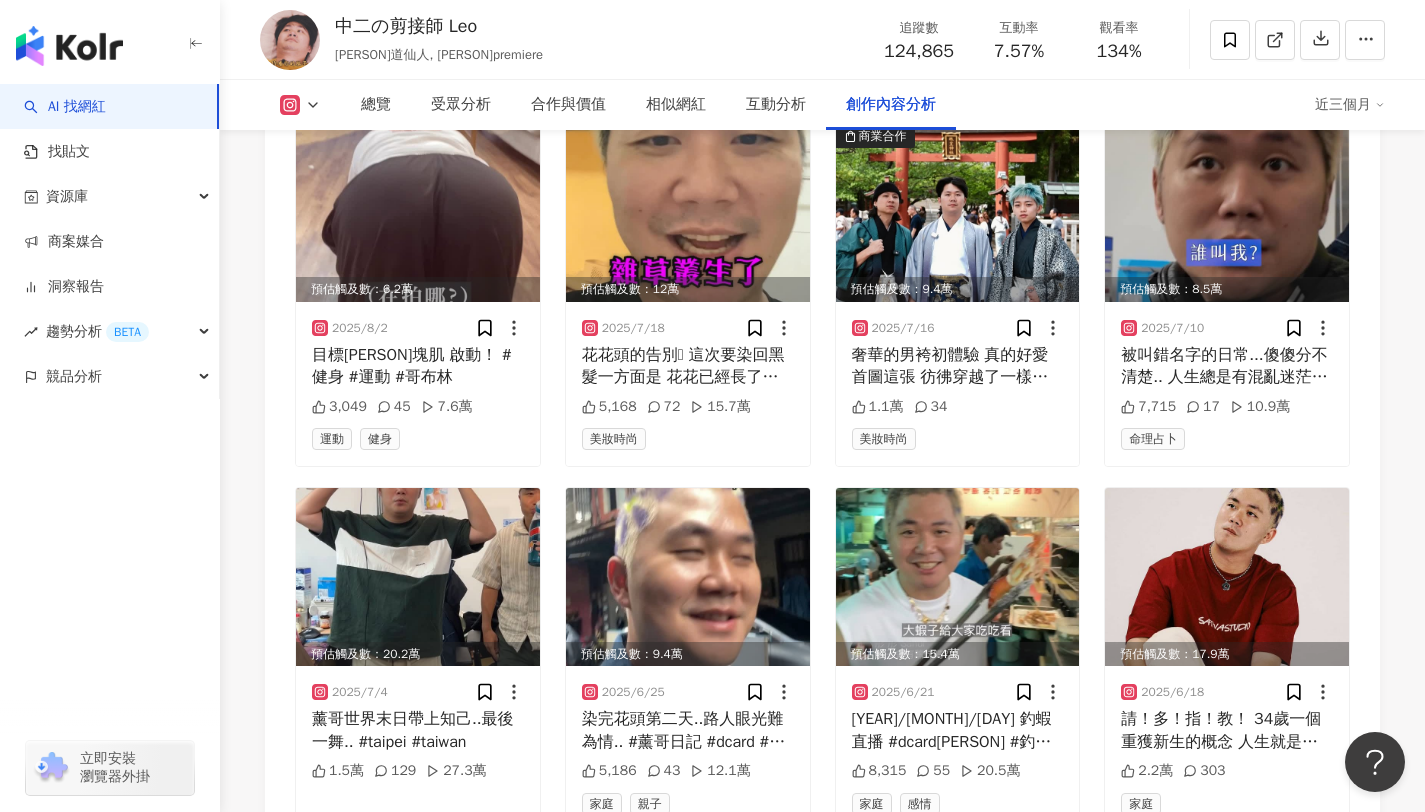 scroll, scrollTop: 6031, scrollLeft: 0, axis: vertical 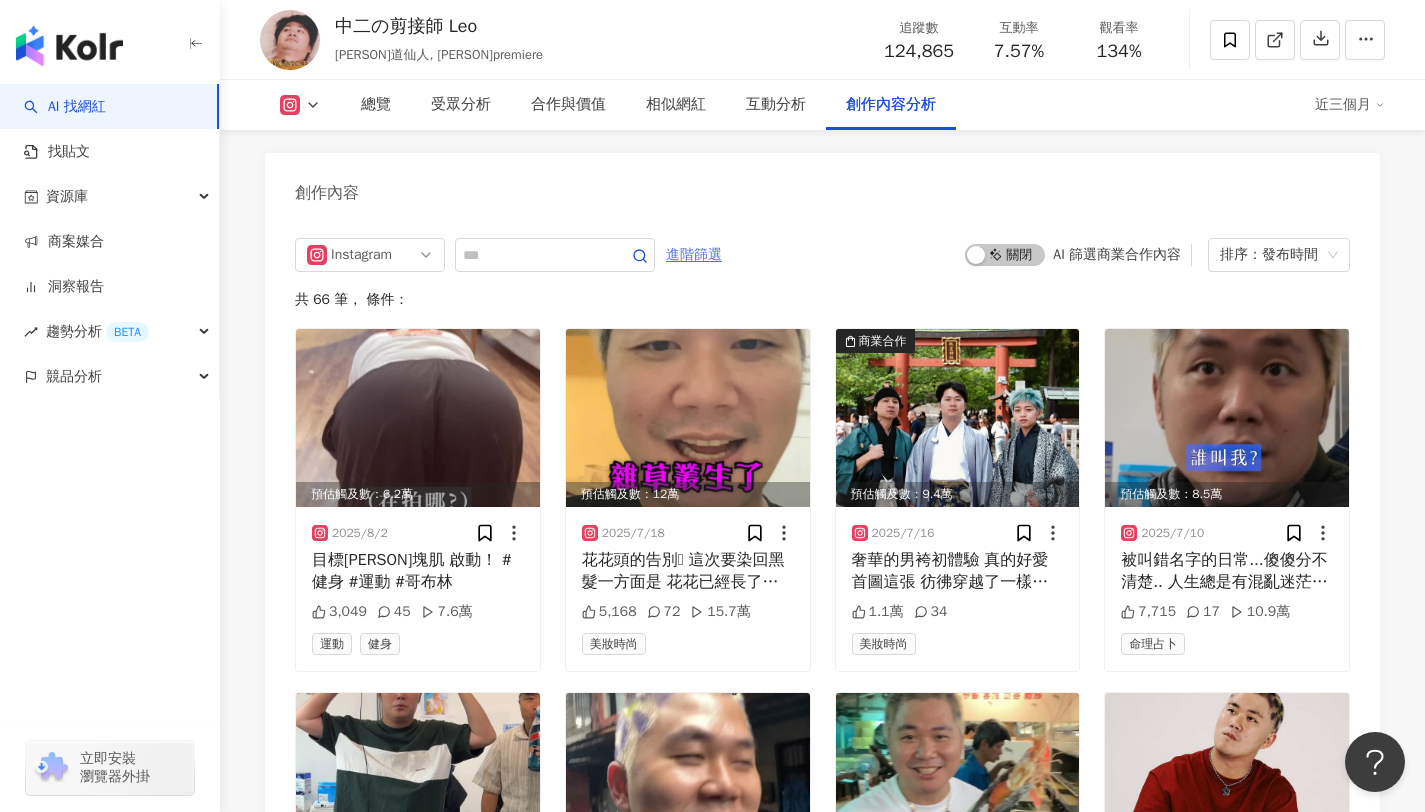 click on "進階篩選" at bounding box center [694, 255] 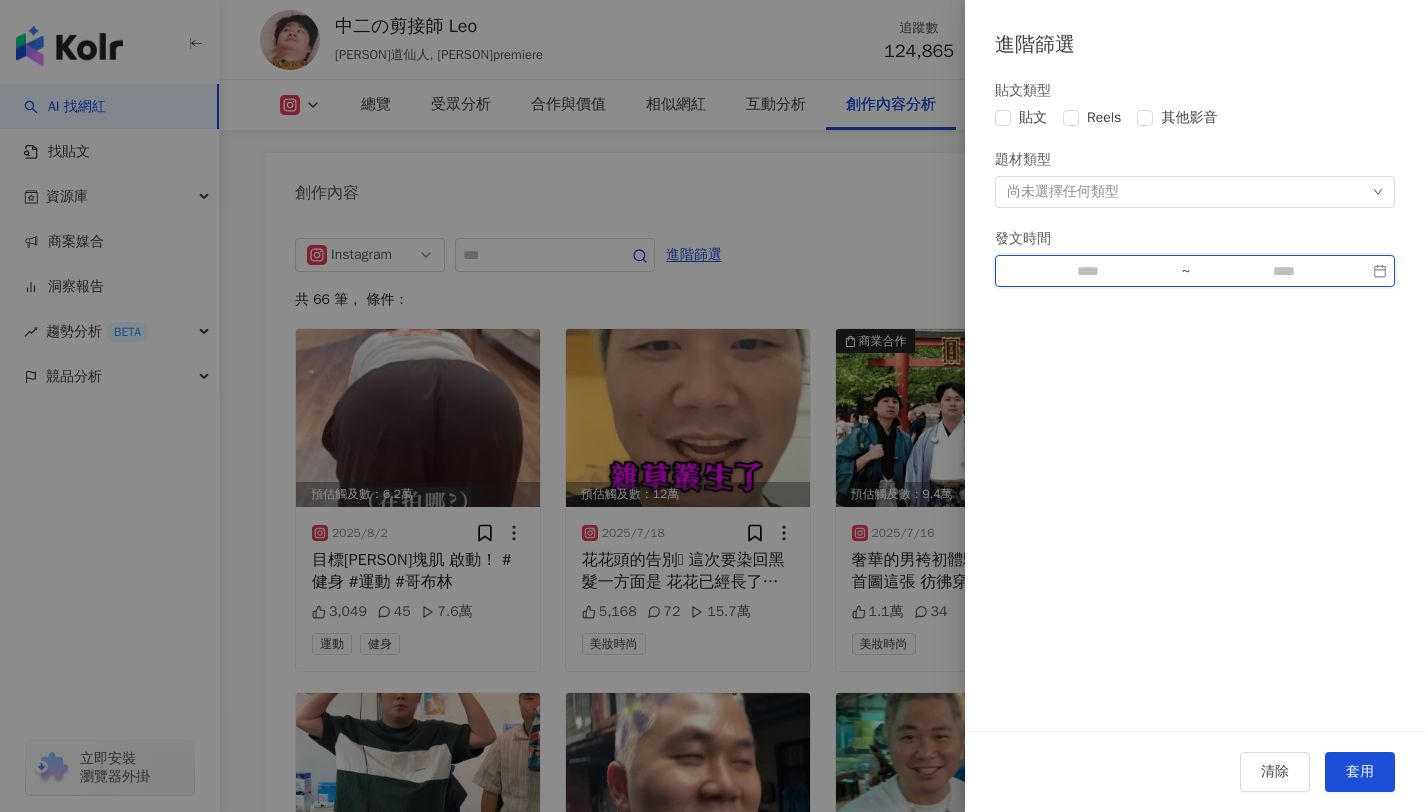 click at bounding box center [1088, 271] 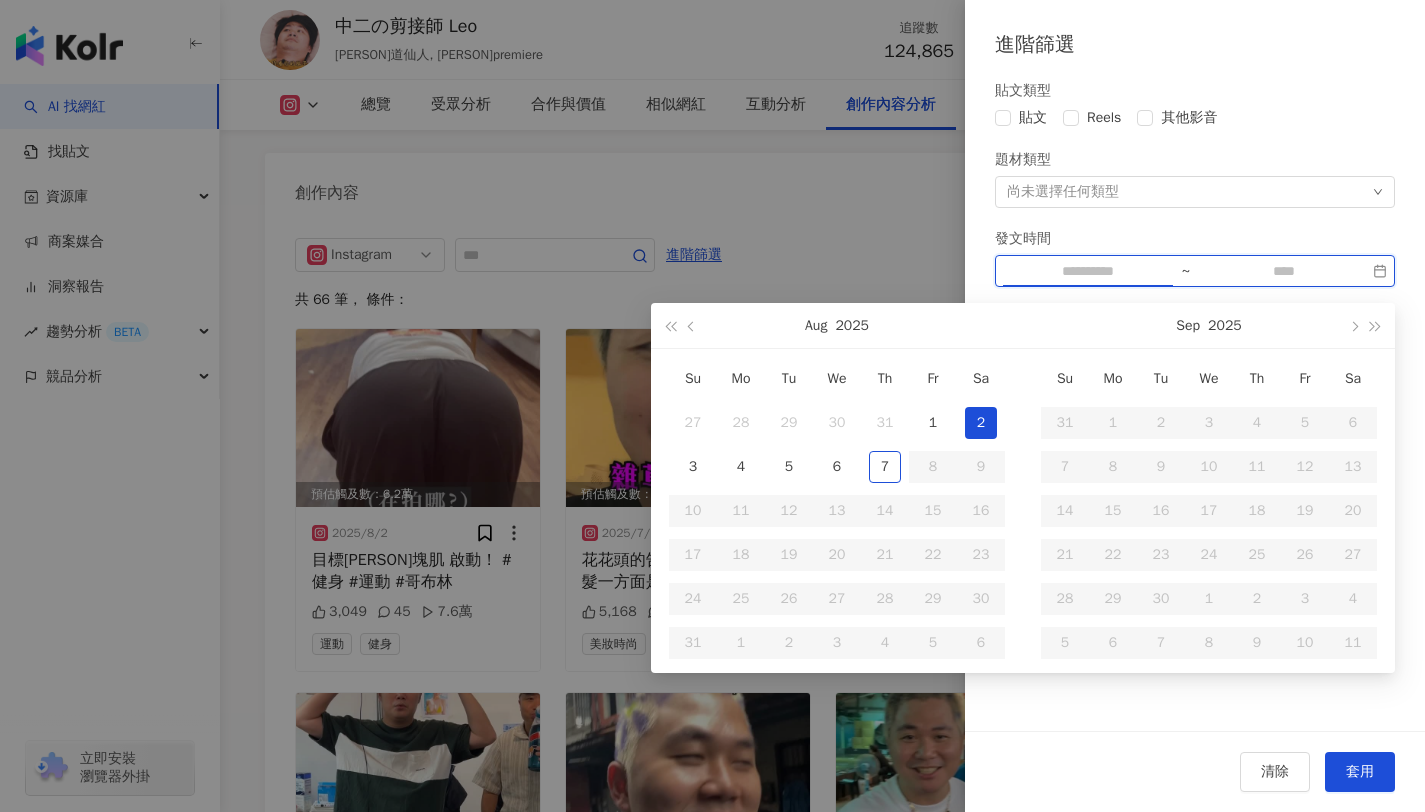 type on "**********" 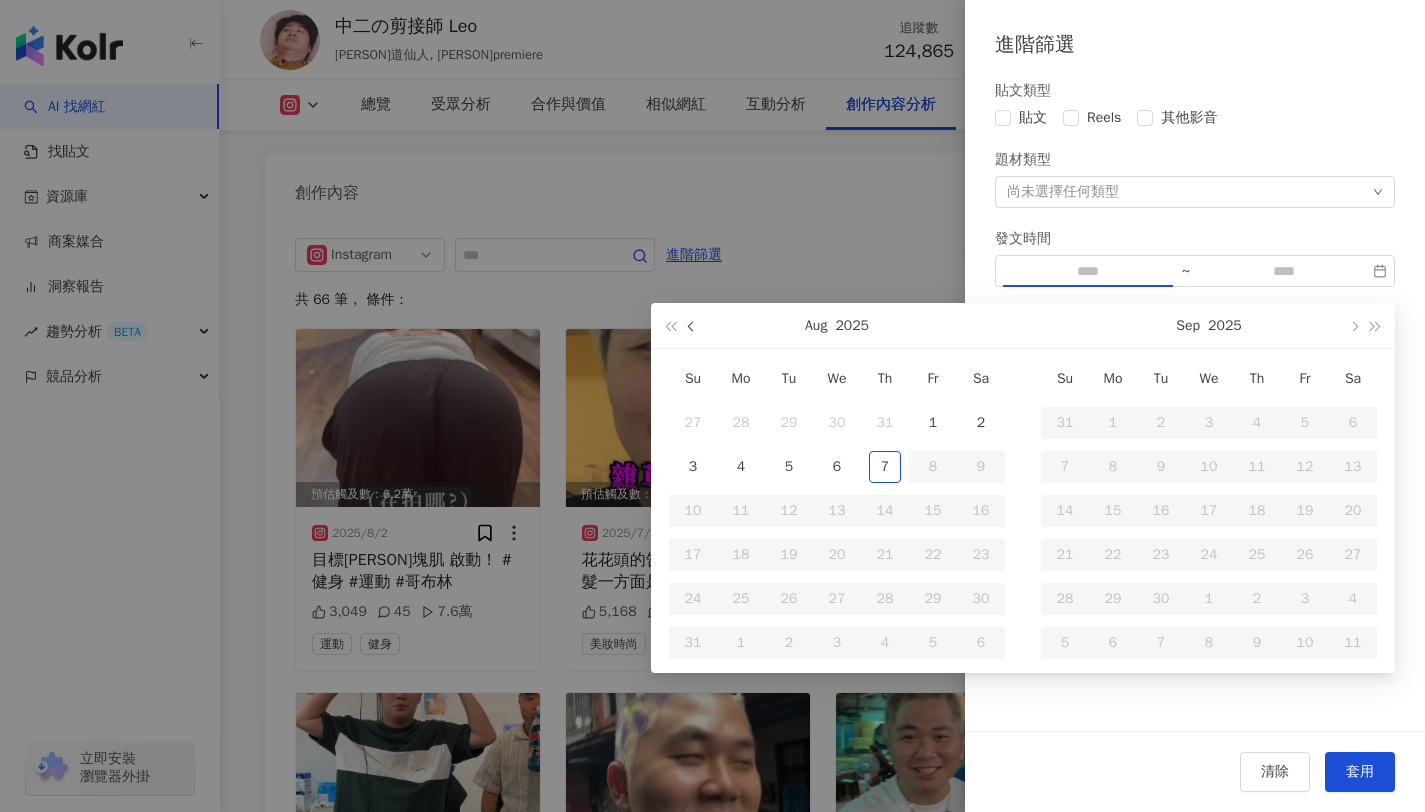 click at bounding box center (692, 325) 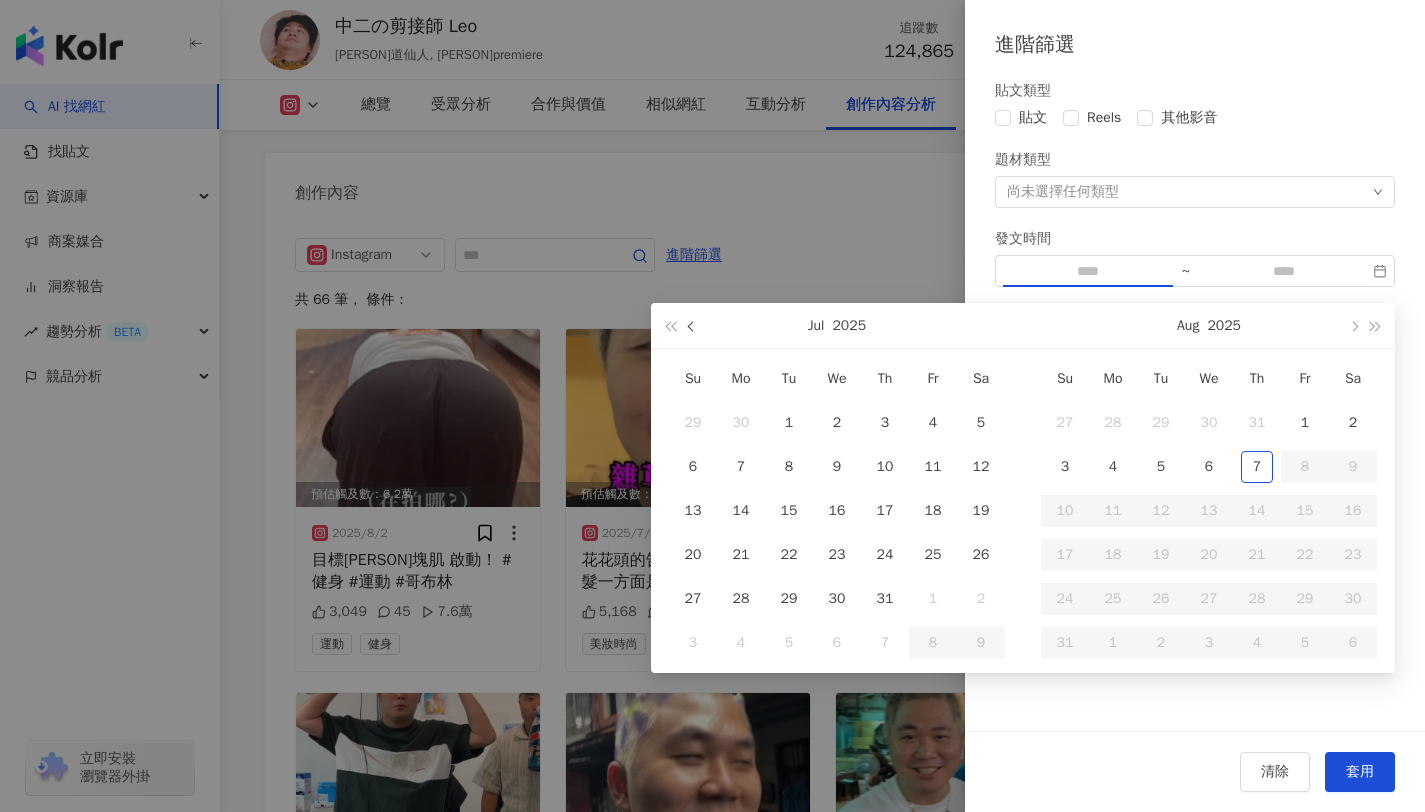 click at bounding box center [692, 325] 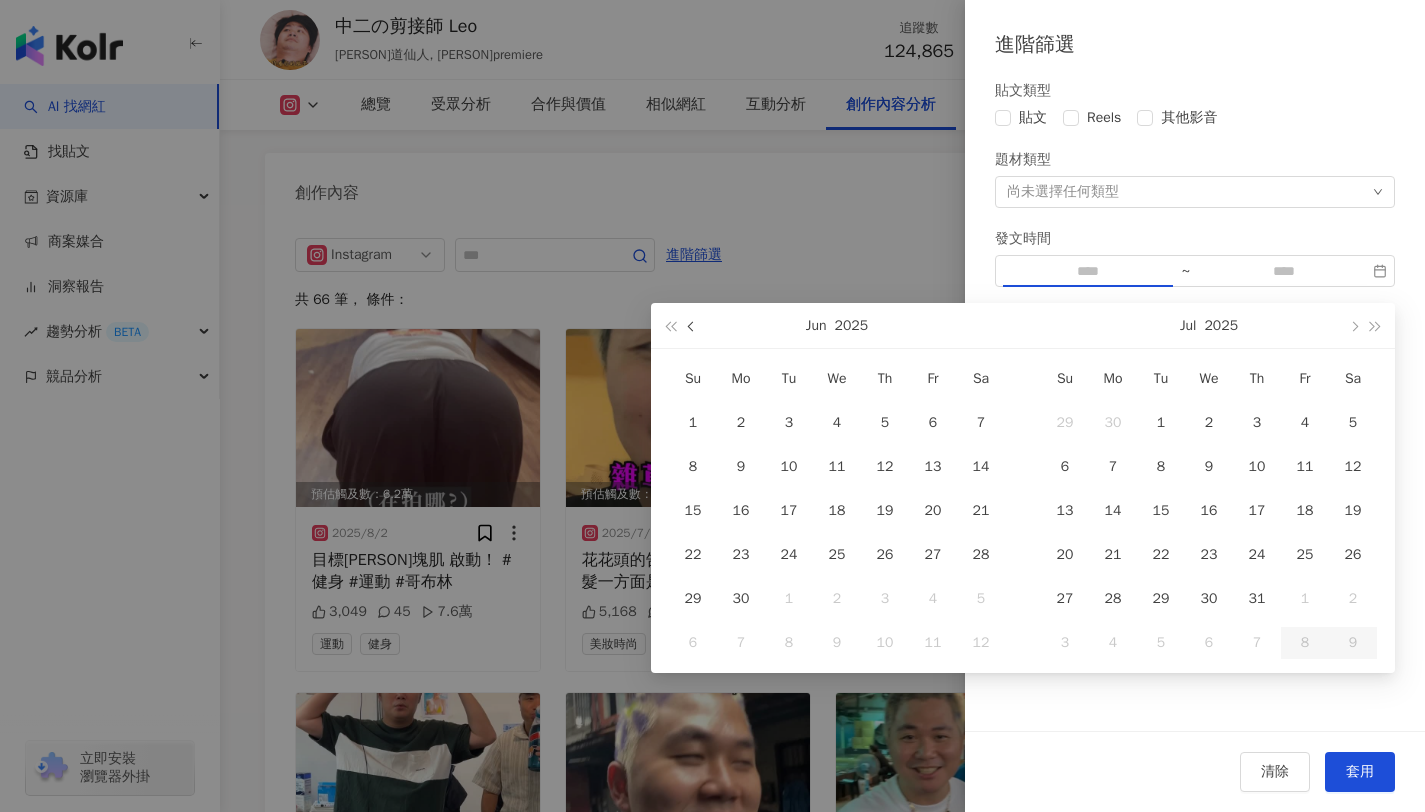 click at bounding box center [692, 325] 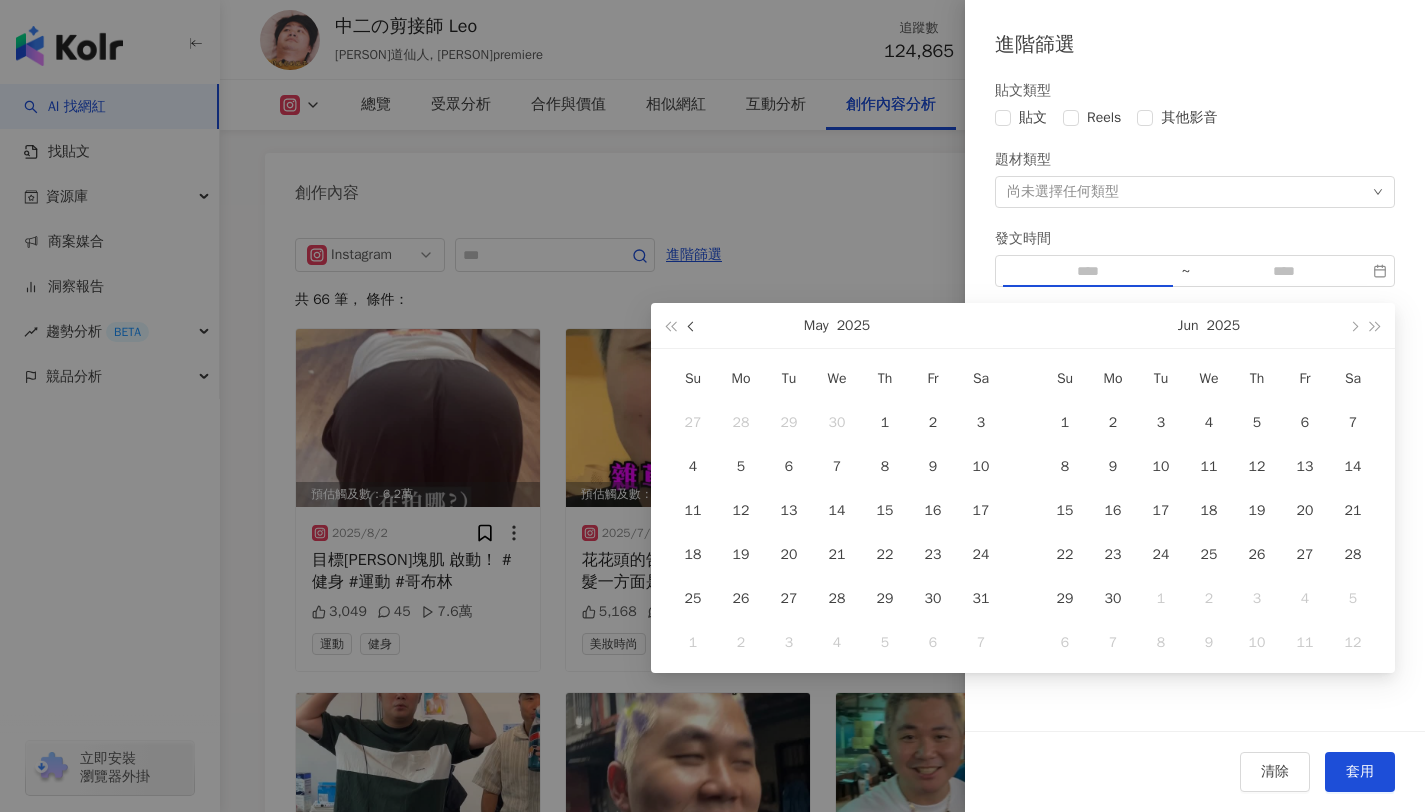 click at bounding box center (692, 325) 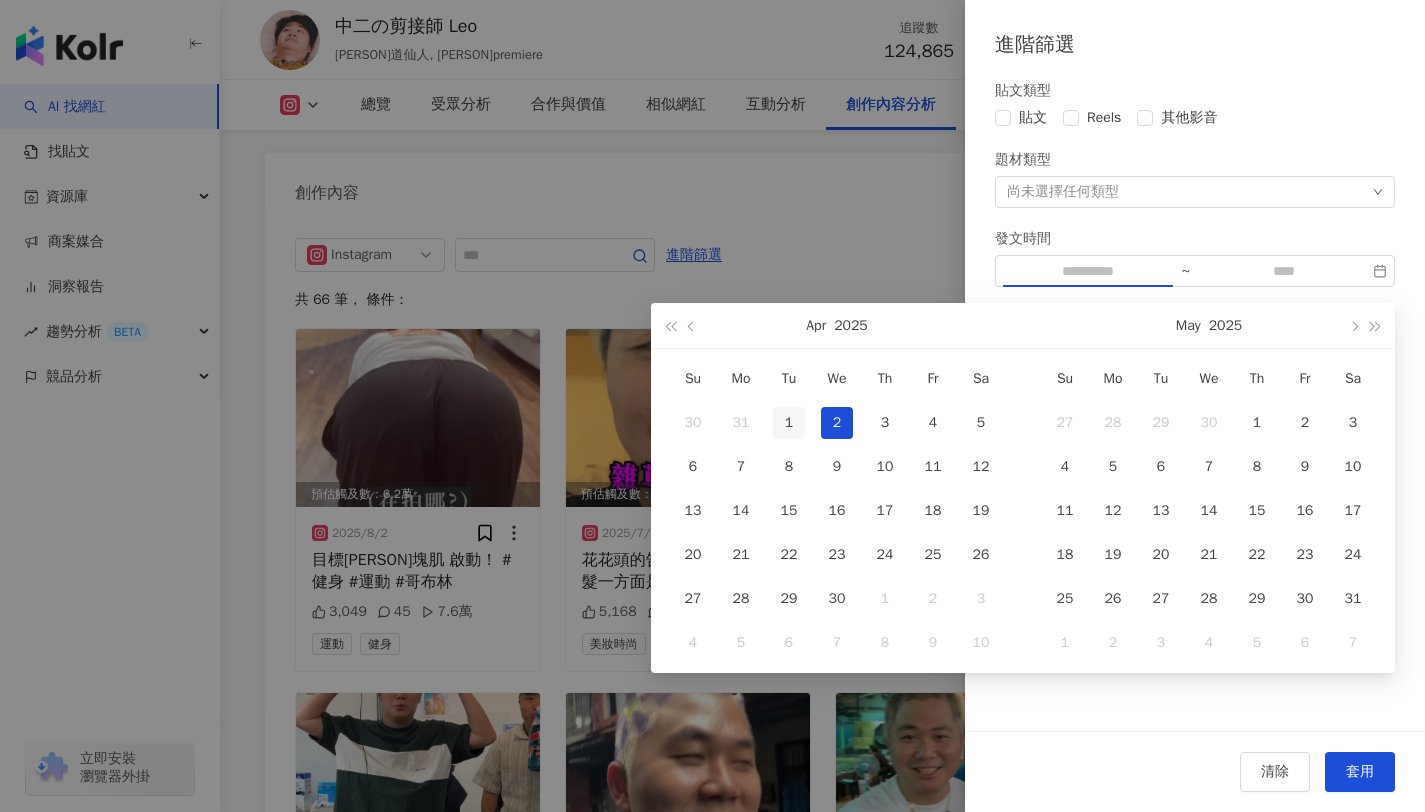 type on "**********" 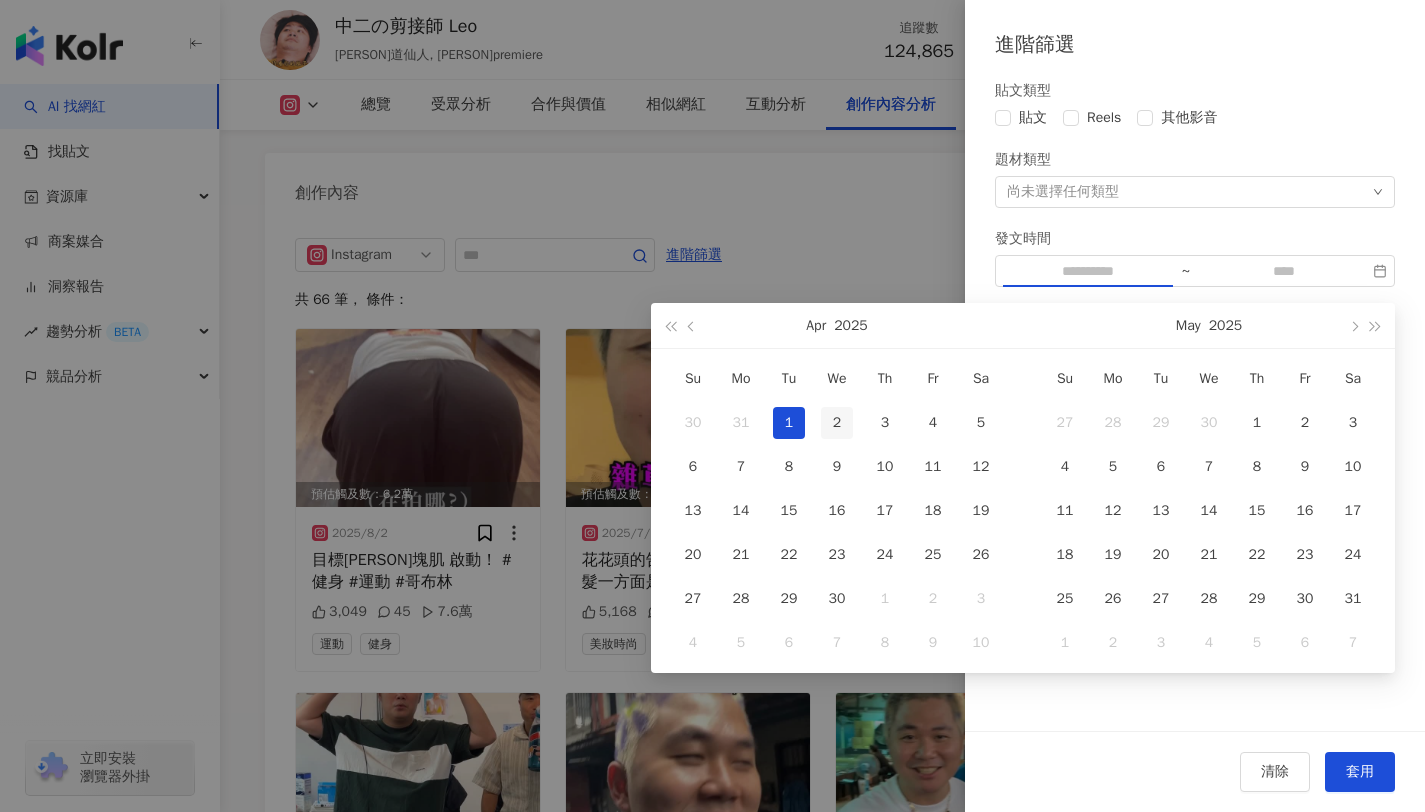 drag, startPoint x: 791, startPoint y: 425, endPoint x: 817, endPoint y: 424, distance: 26.019224 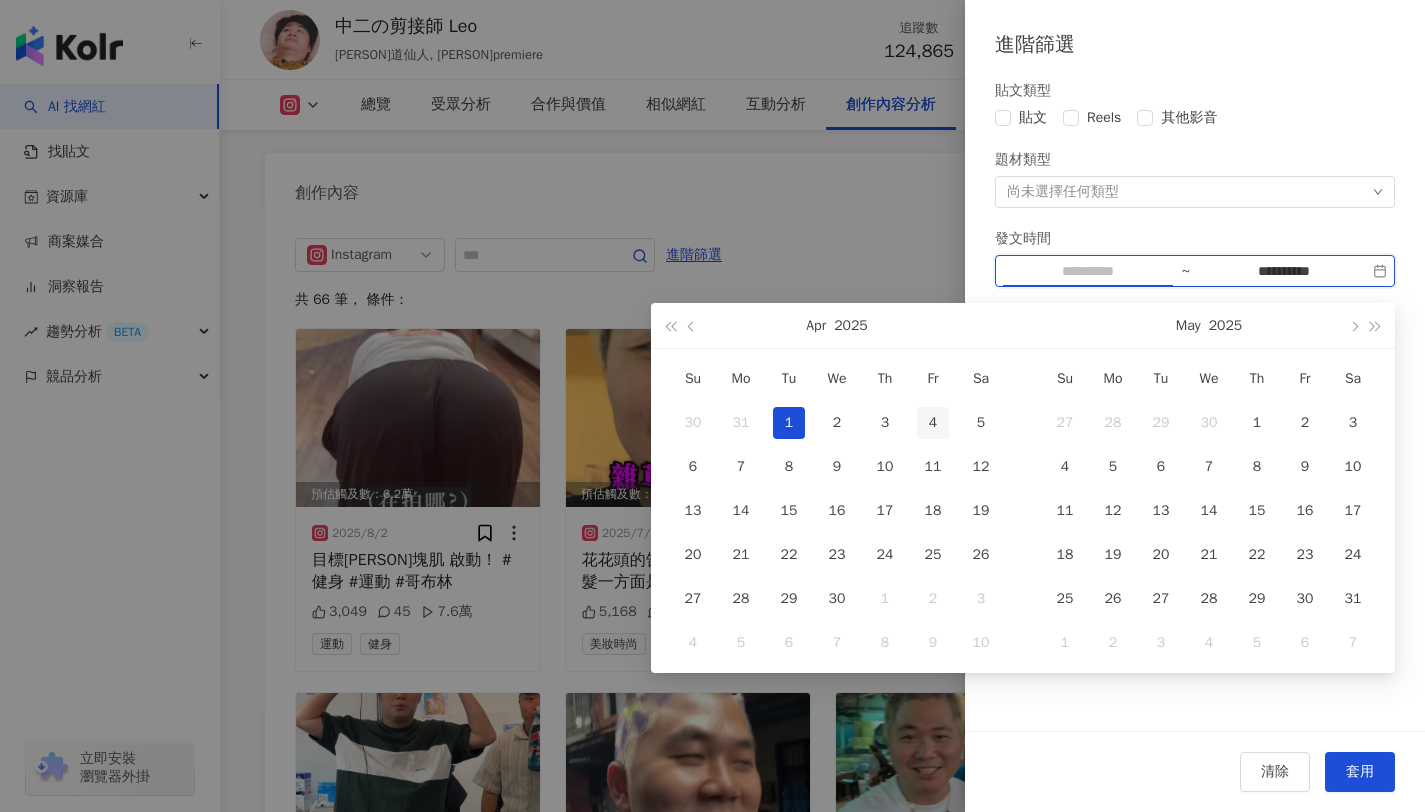 type on "**********" 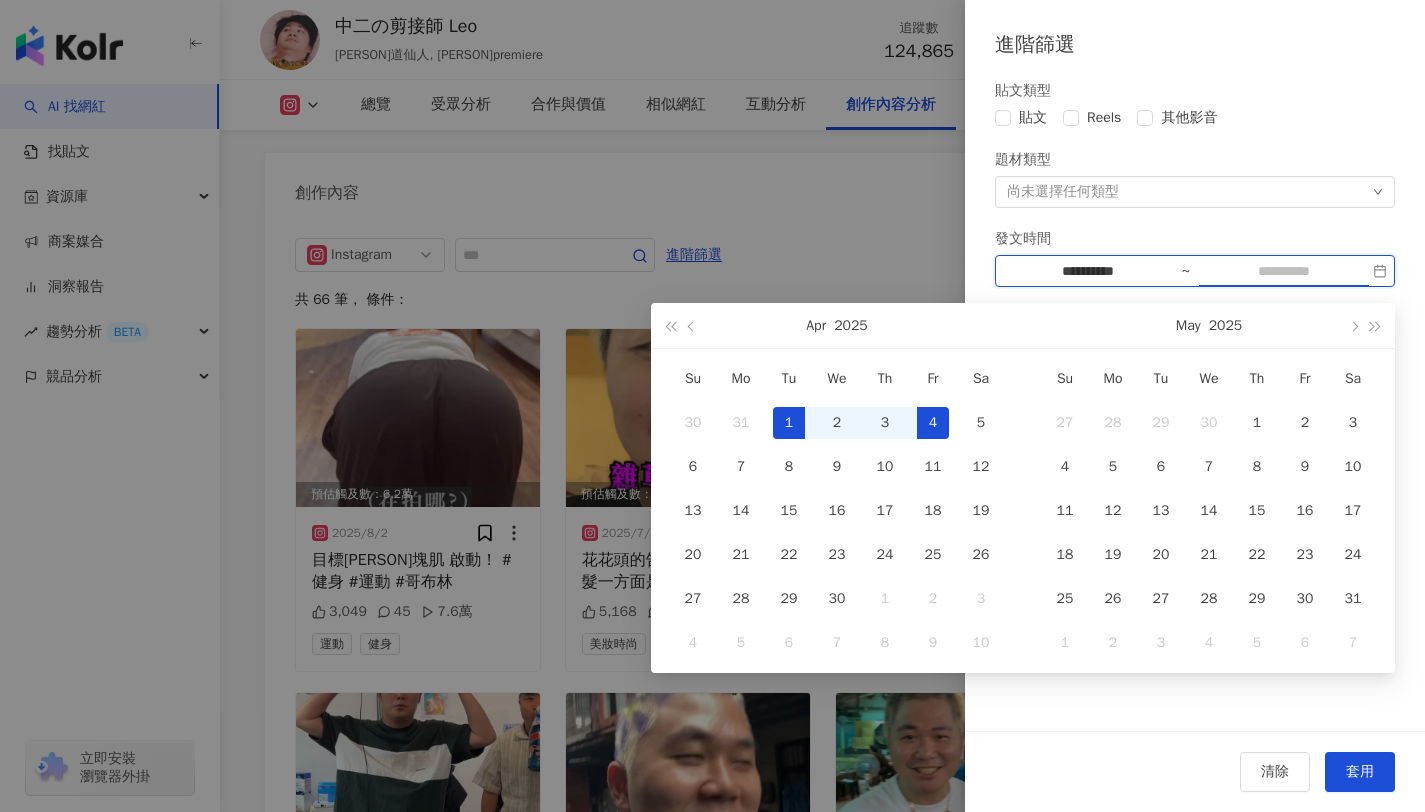 type on "**********" 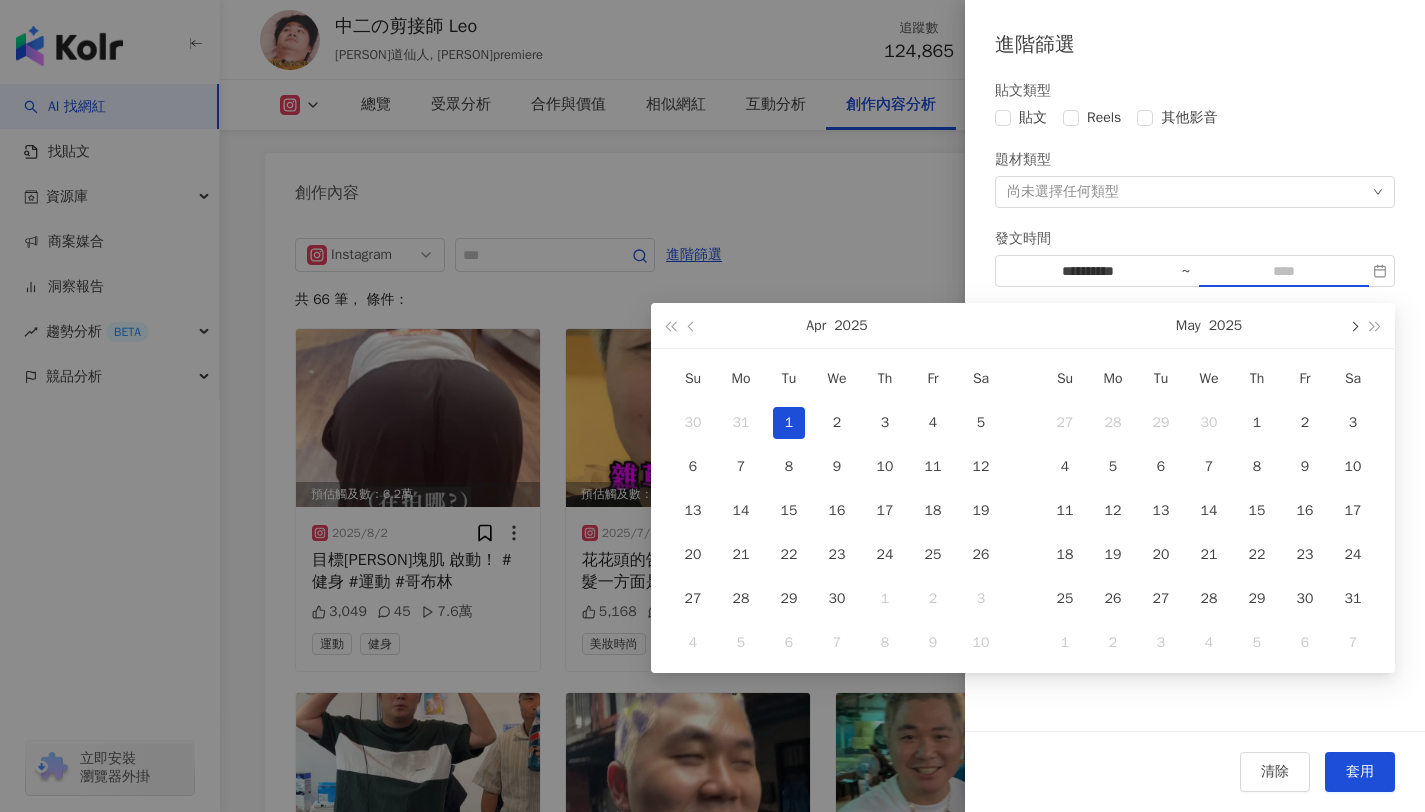 click at bounding box center (1353, 326) 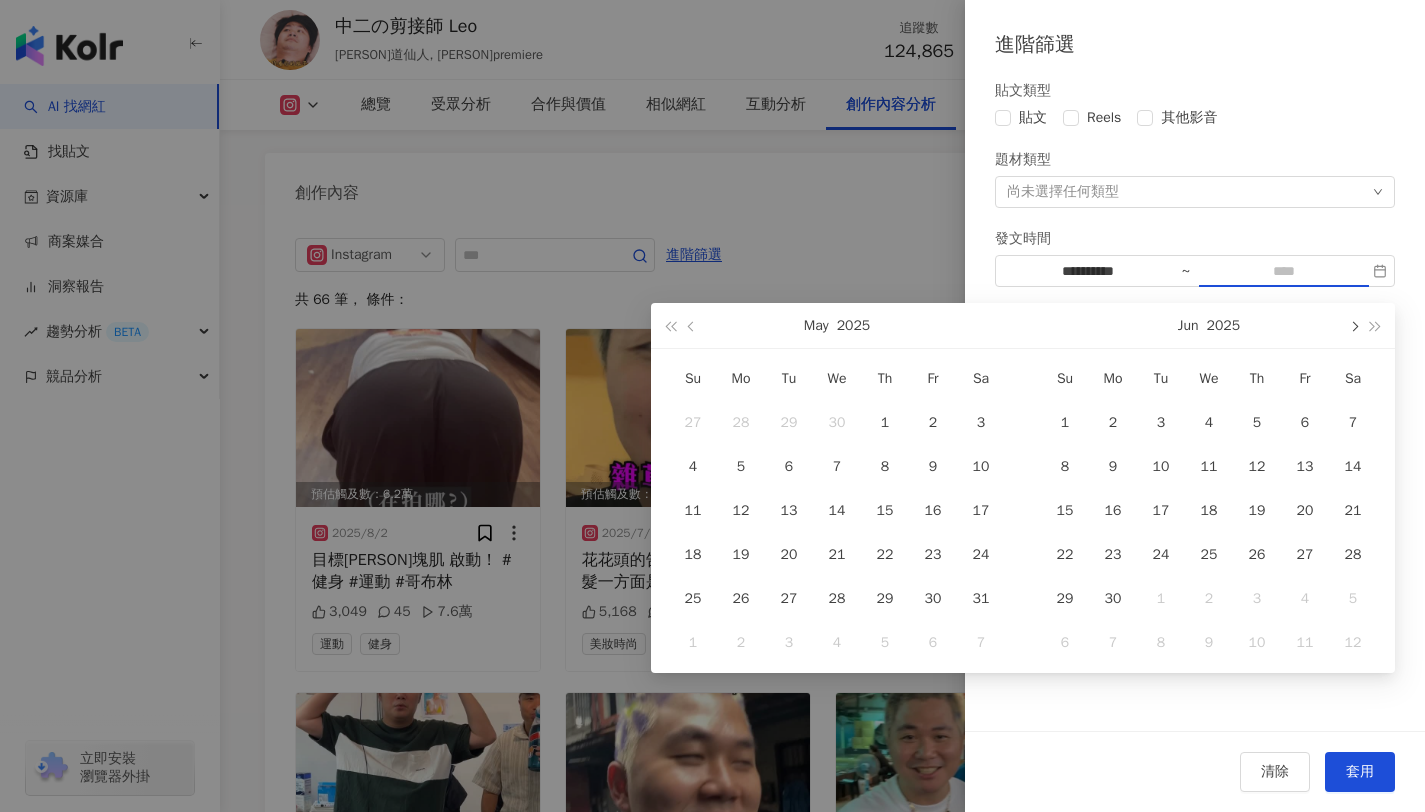 click at bounding box center (1353, 326) 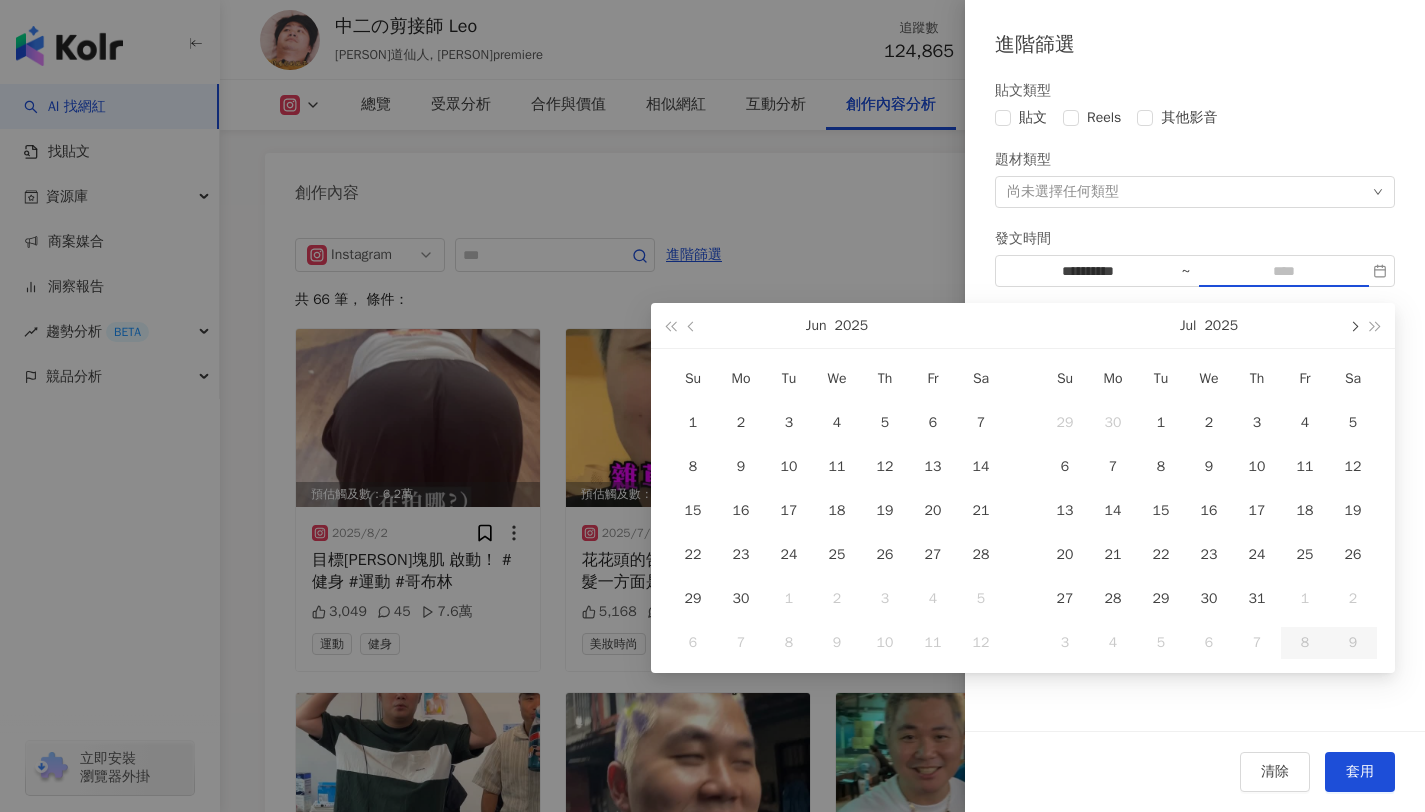click at bounding box center (1353, 326) 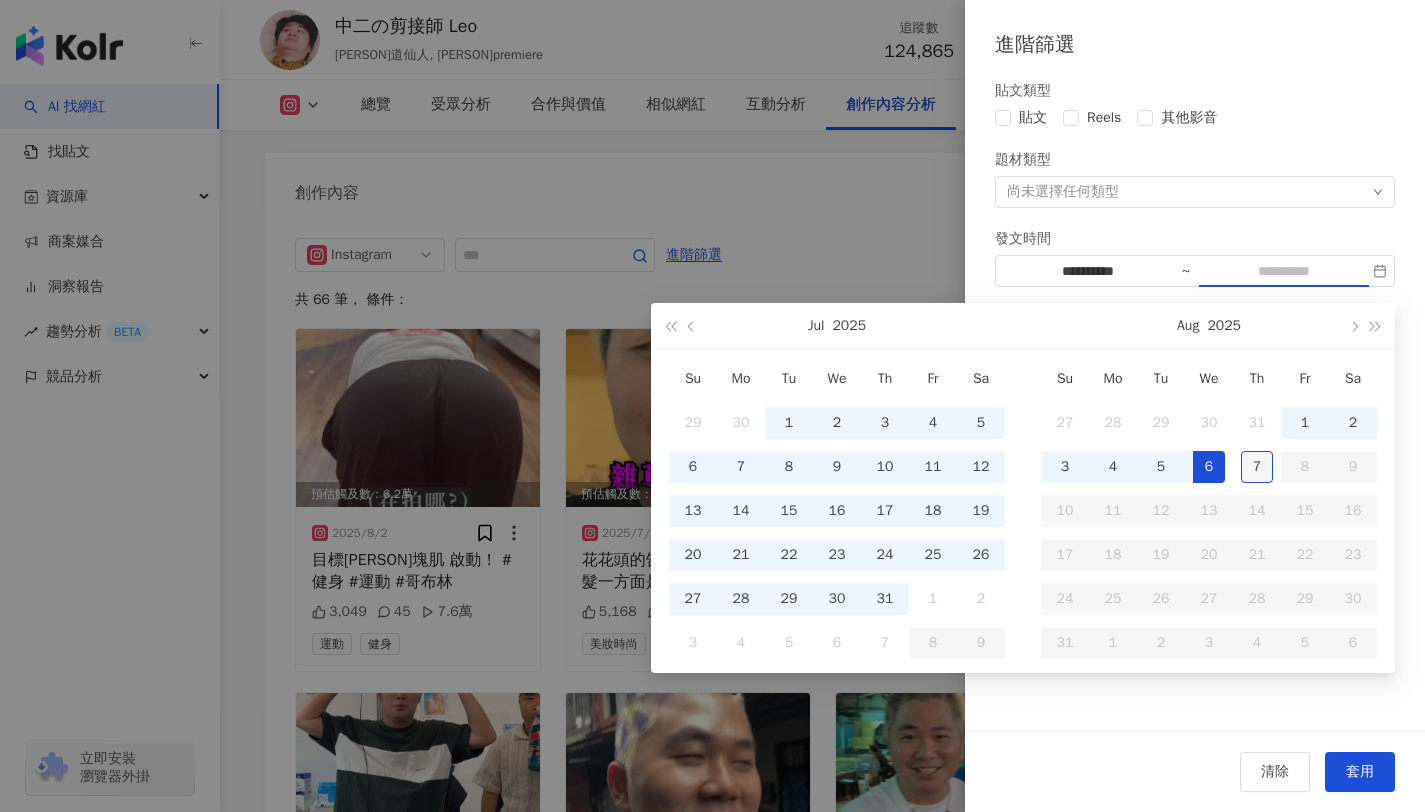 type on "**********" 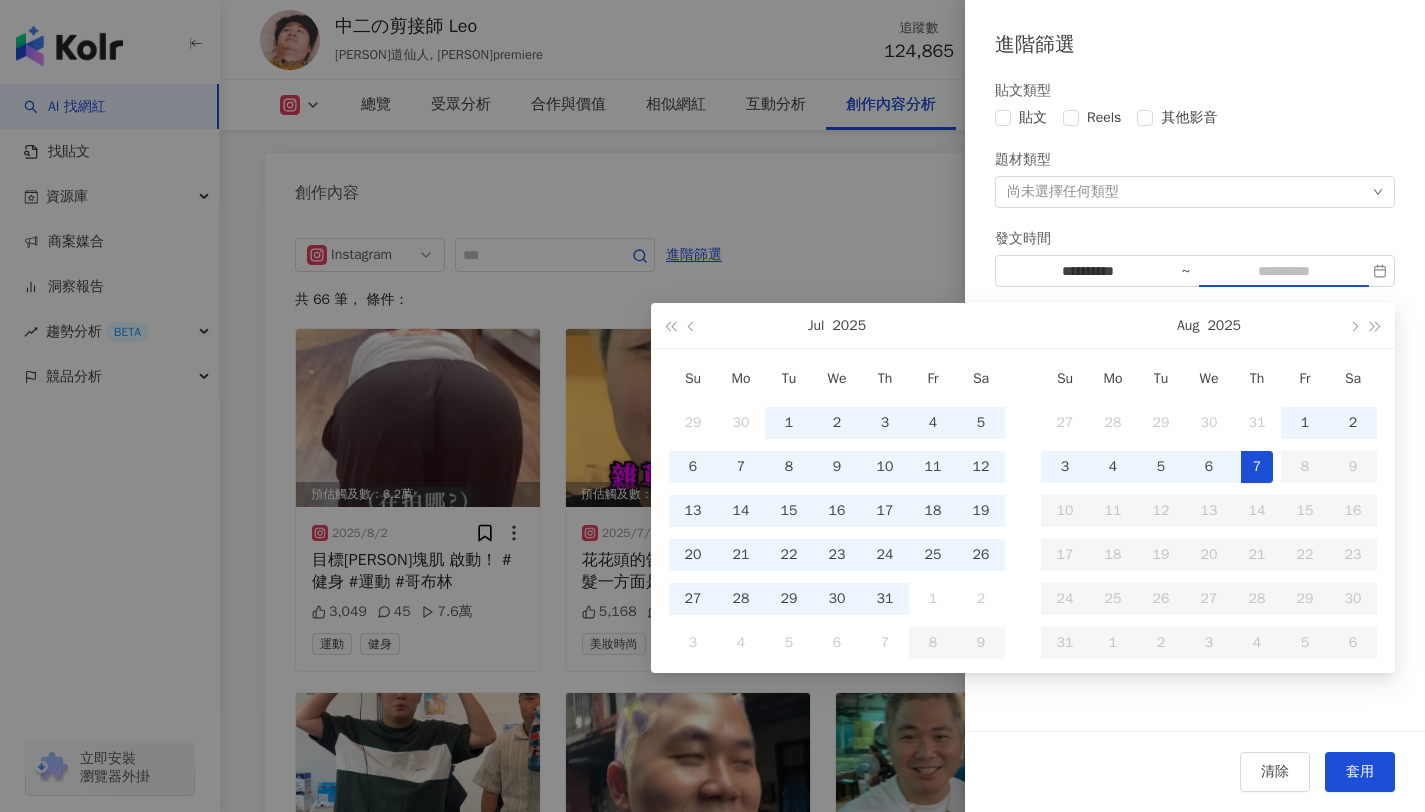 click on "7" at bounding box center [1257, 467] 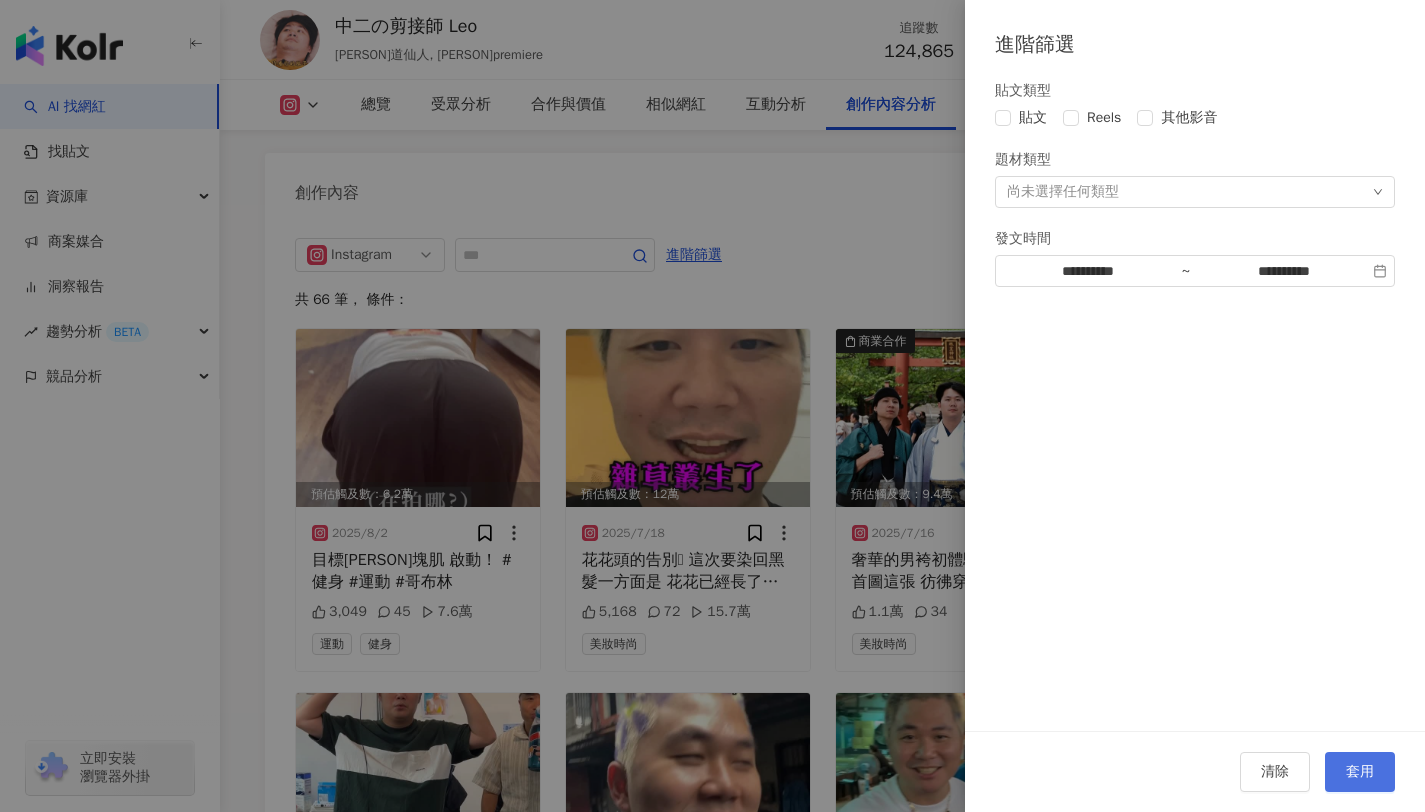 click on "套用" at bounding box center [1360, 772] 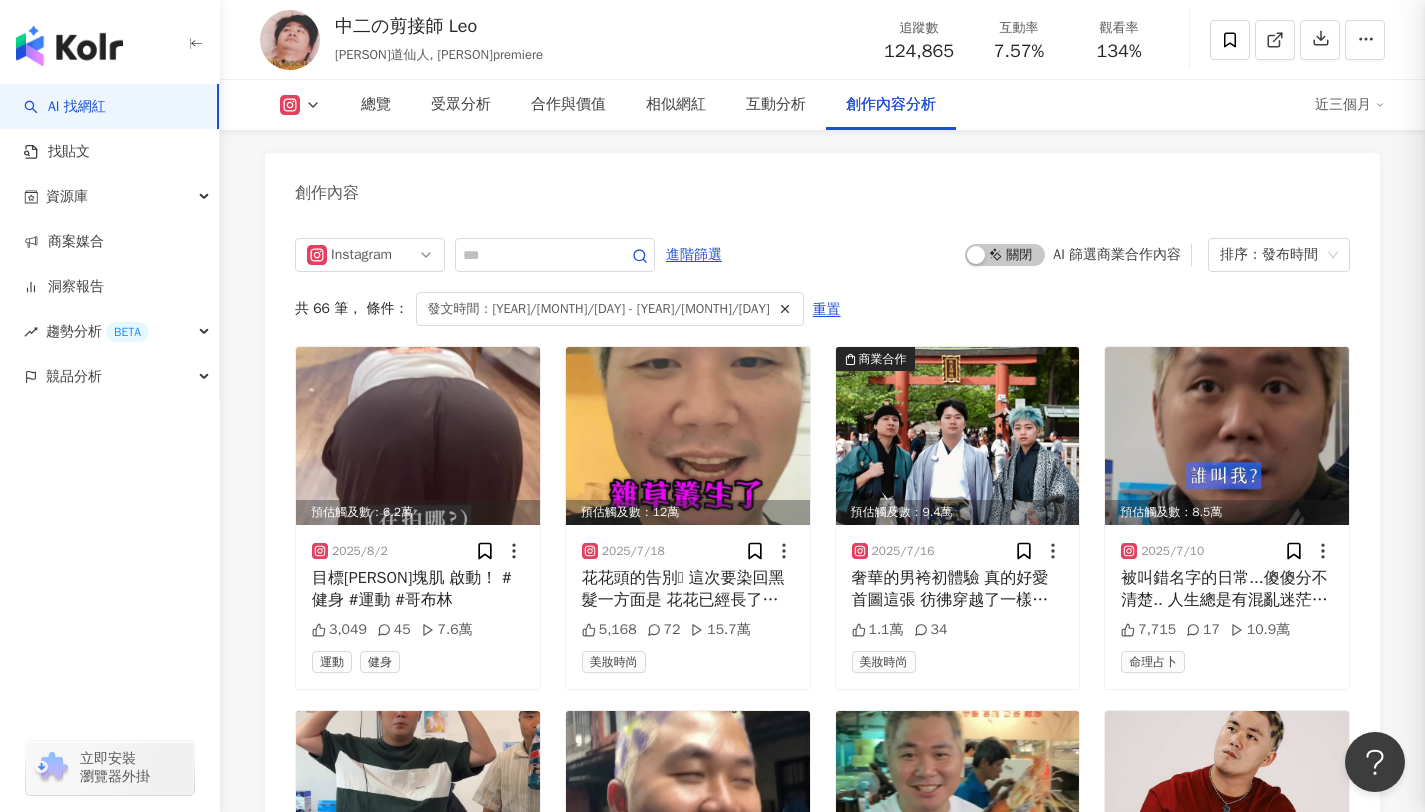 scroll, scrollTop: 6092, scrollLeft: 0, axis: vertical 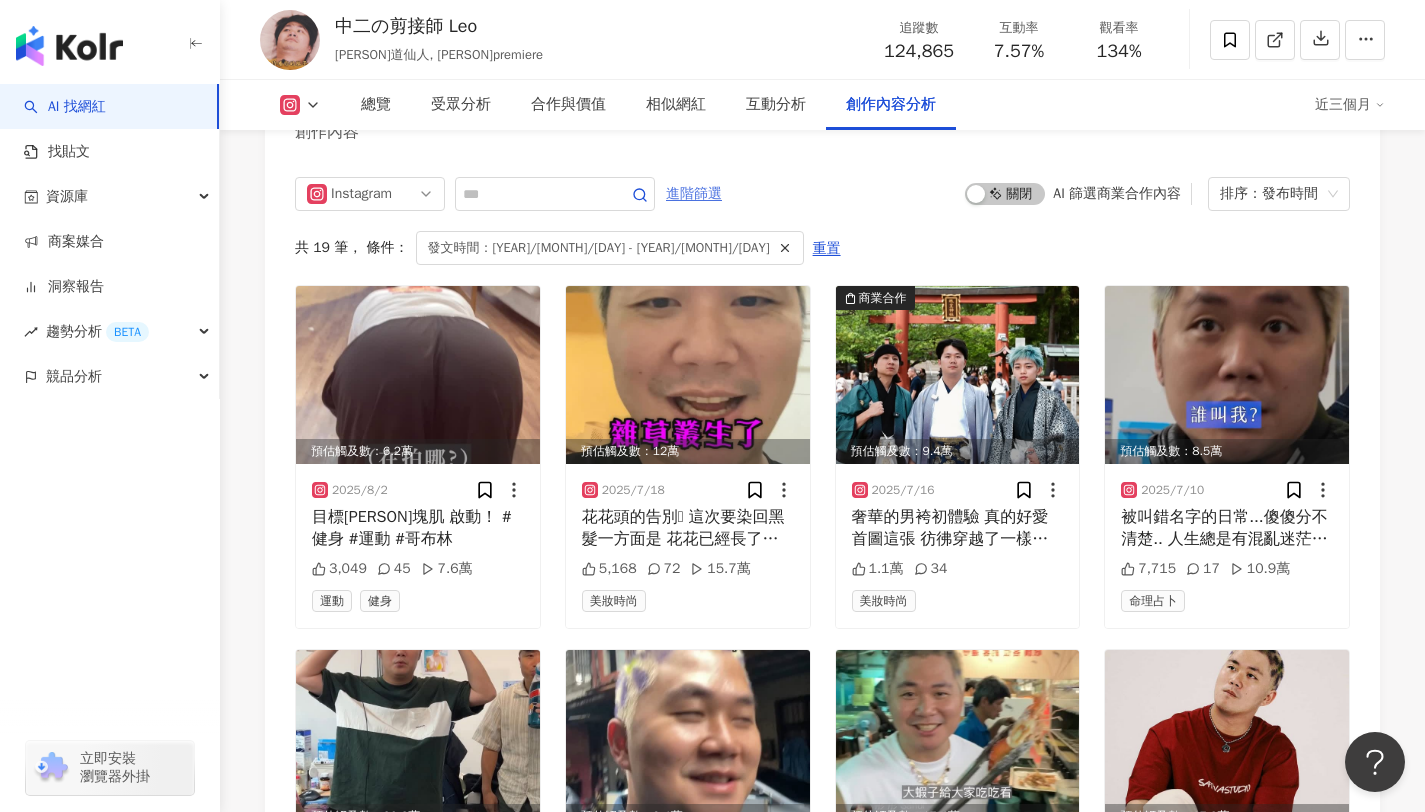 click on "進階篩選" at bounding box center [694, 194] 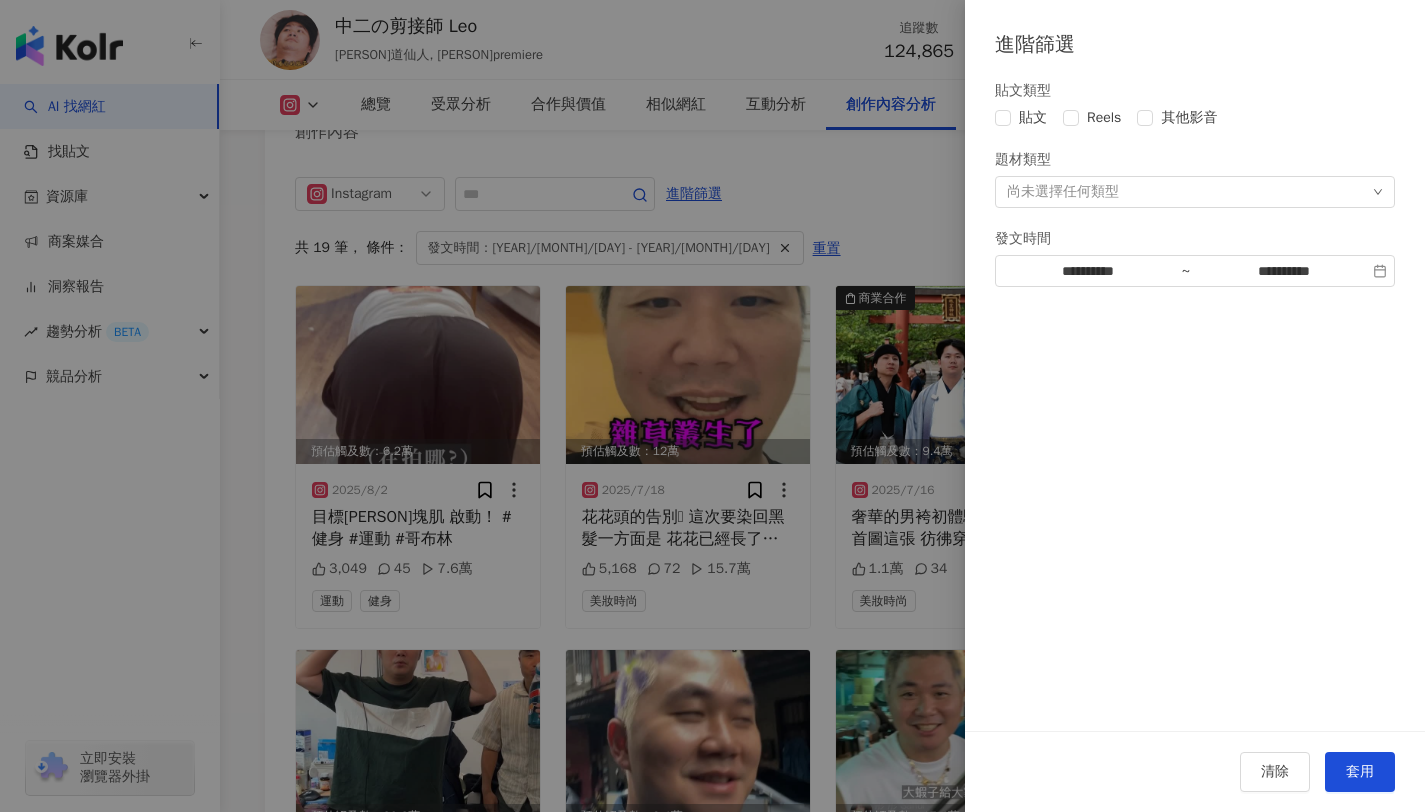 click at bounding box center [712, 406] 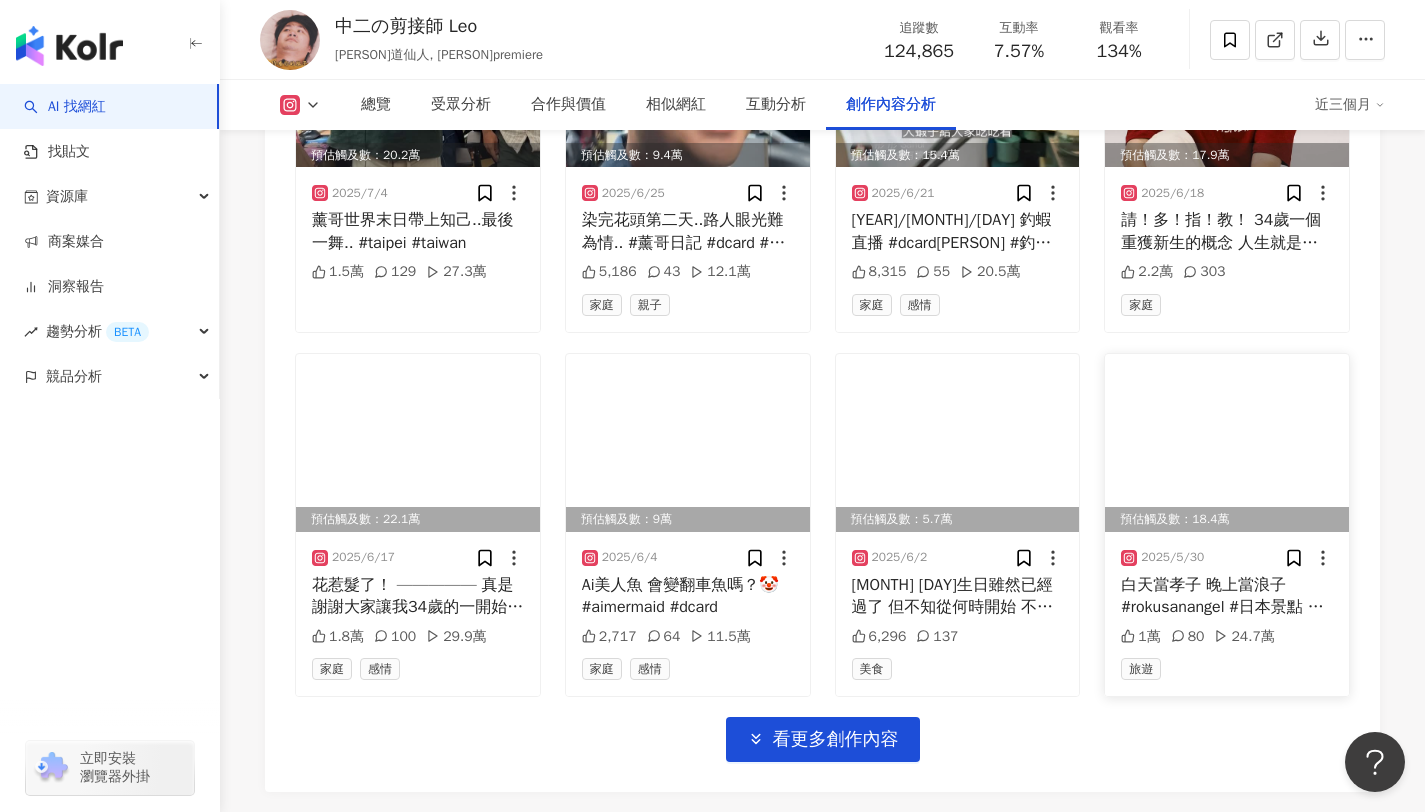 scroll, scrollTop: 6993, scrollLeft: 0, axis: vertical 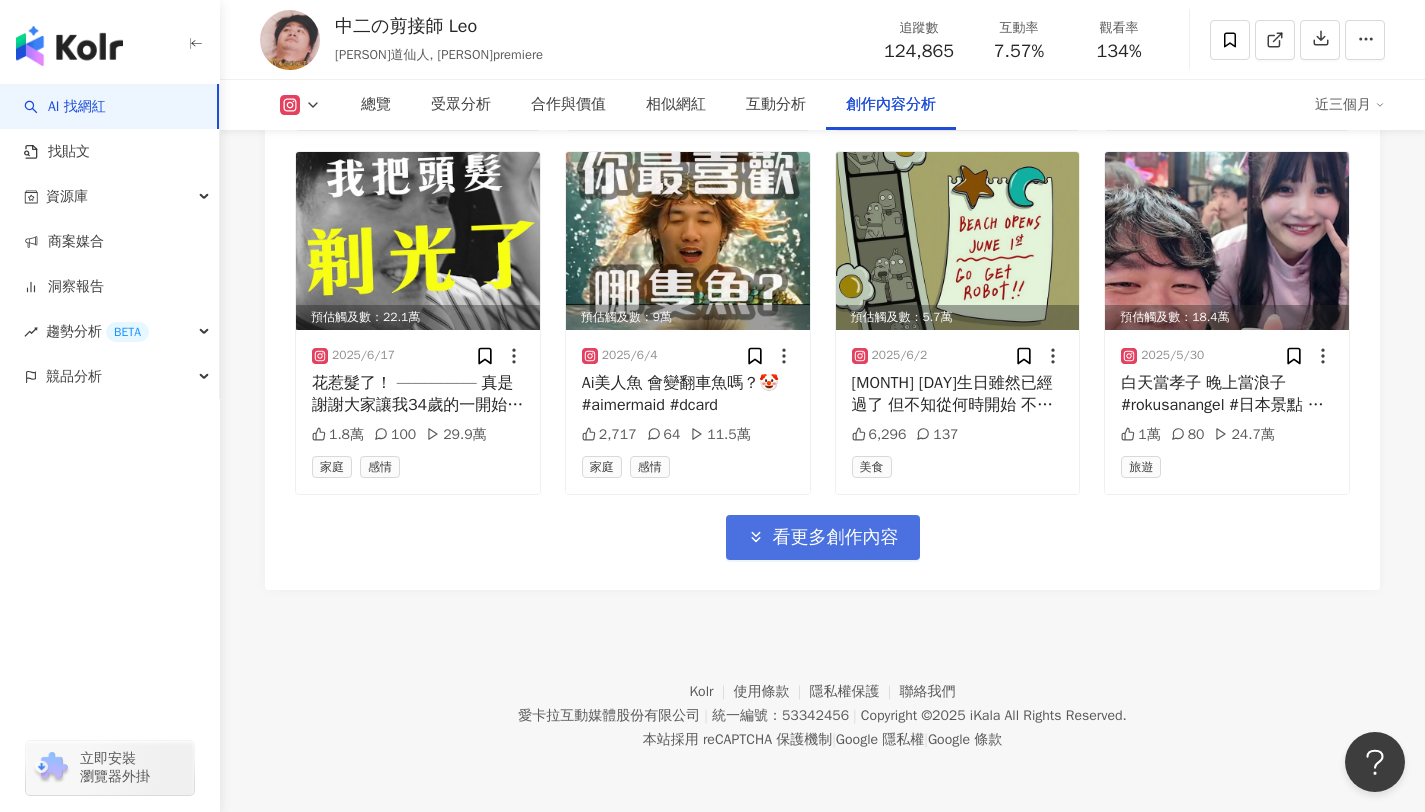 click on "看更多創作內容" at bounding box center [823, 537] 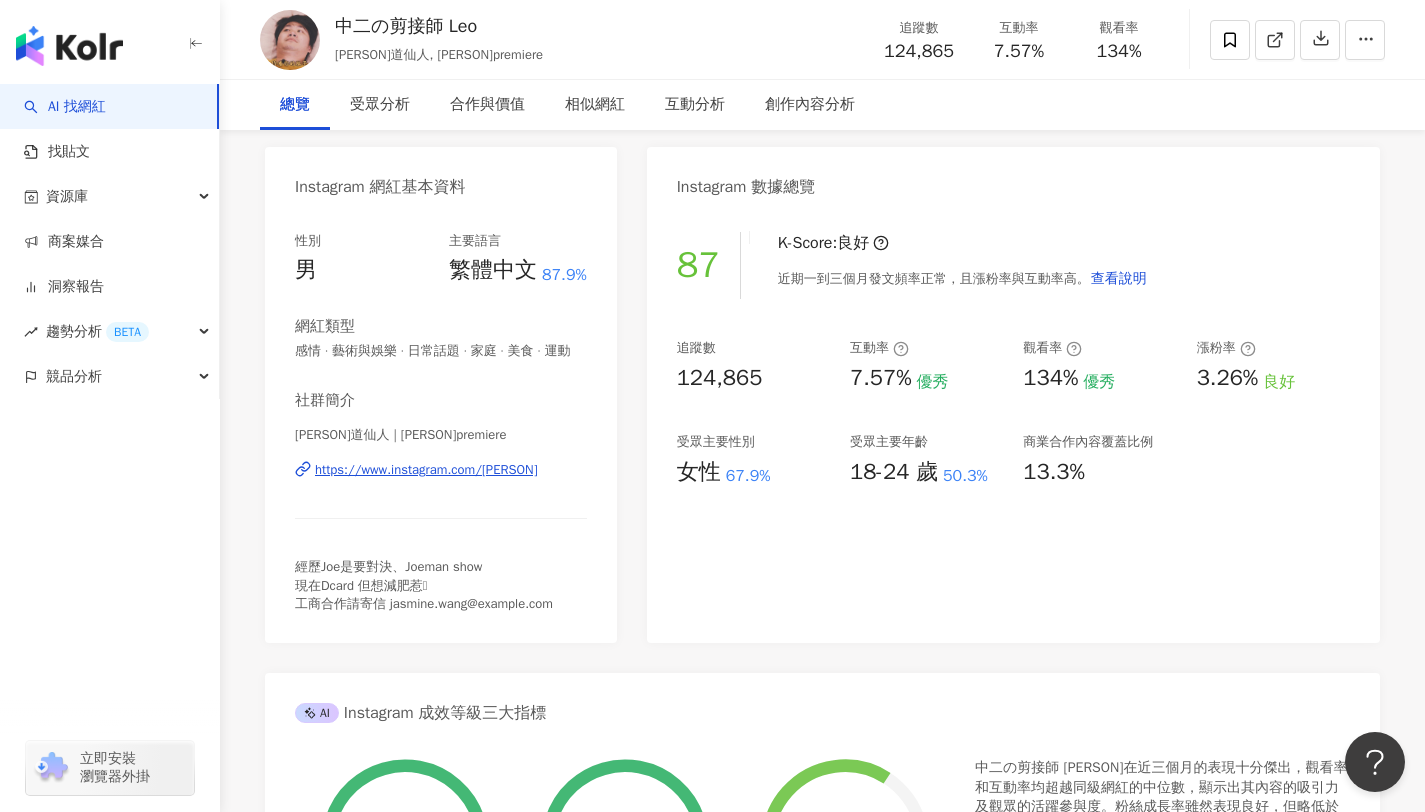 scroll, scrollTop: 0, scrollLeft: 0, axis: both 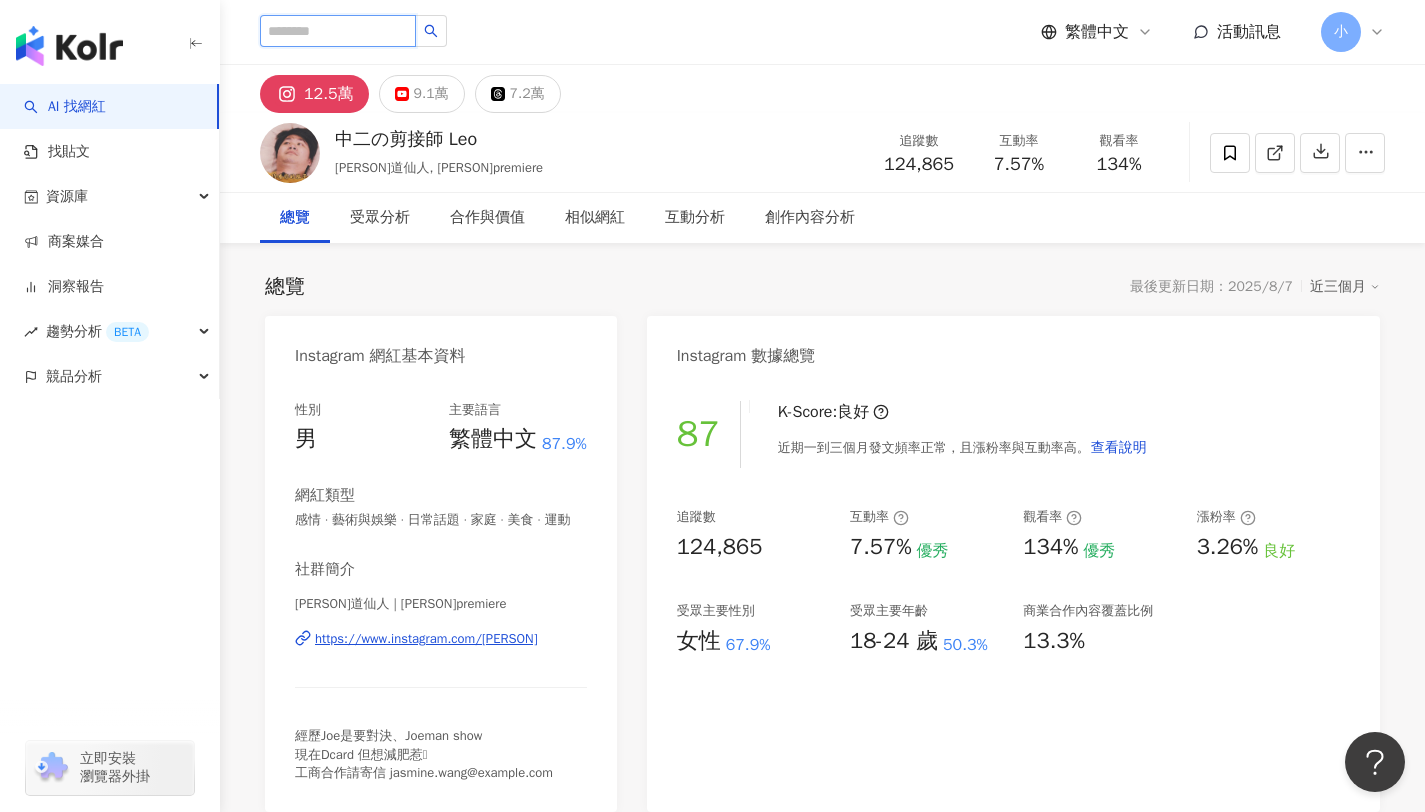 click at bounding box center (338, 31) 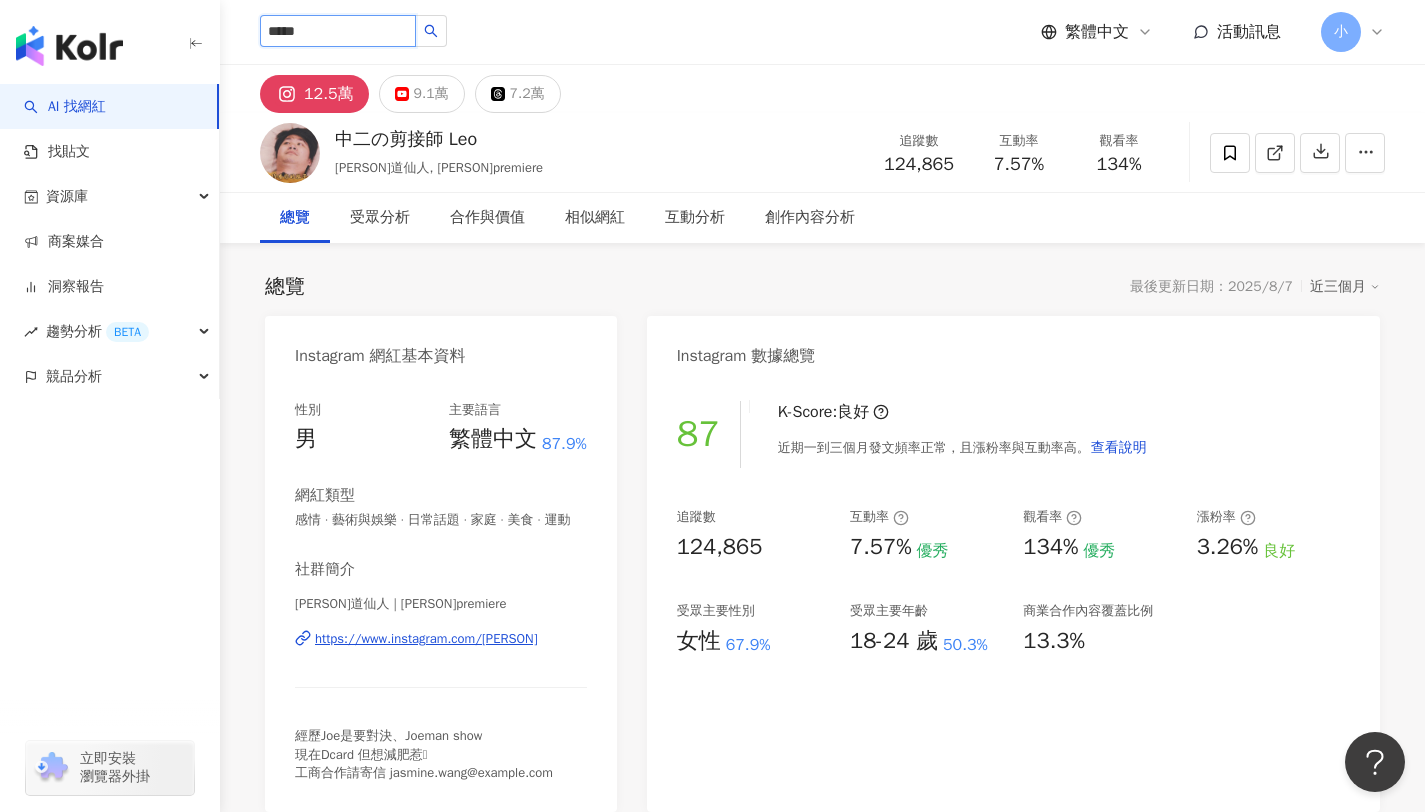 type on "****" 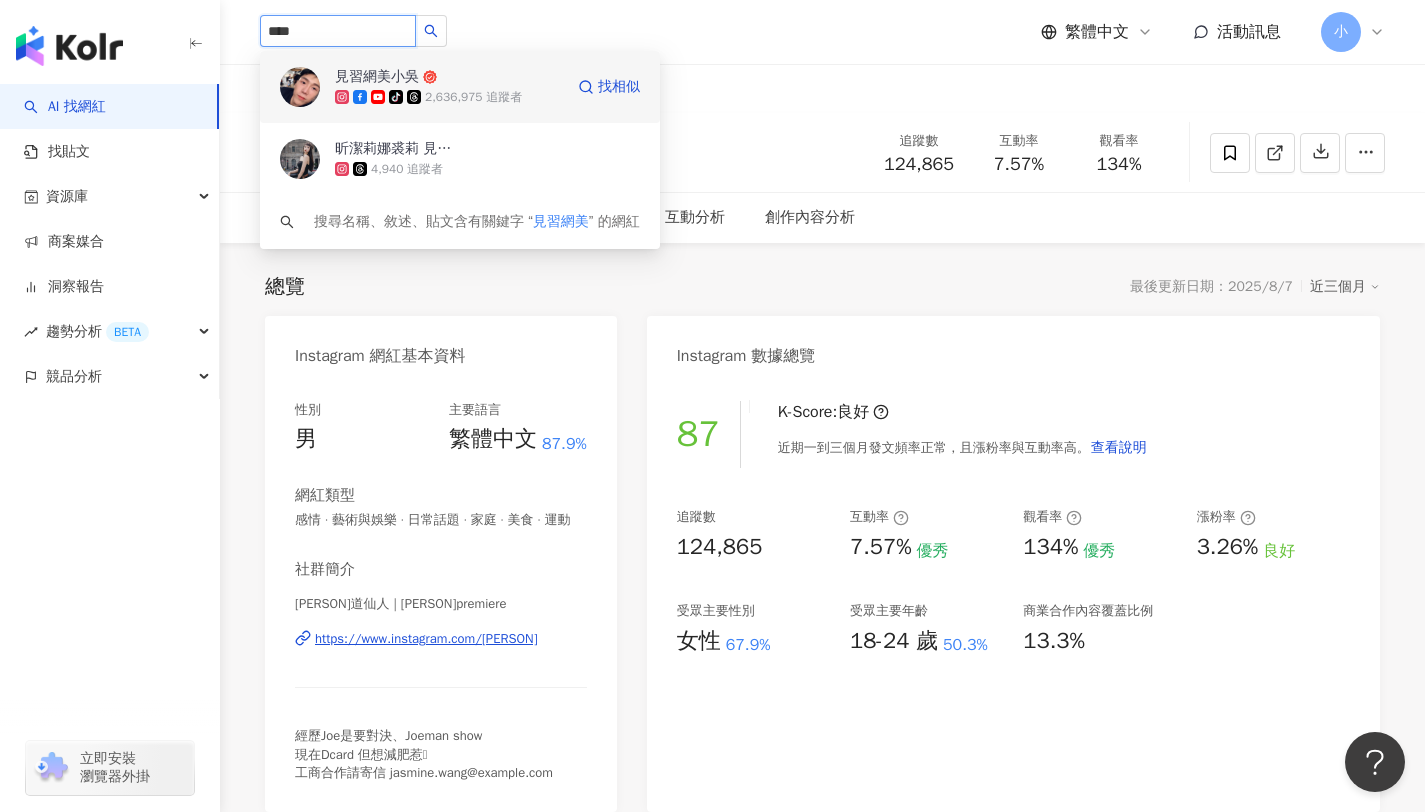click 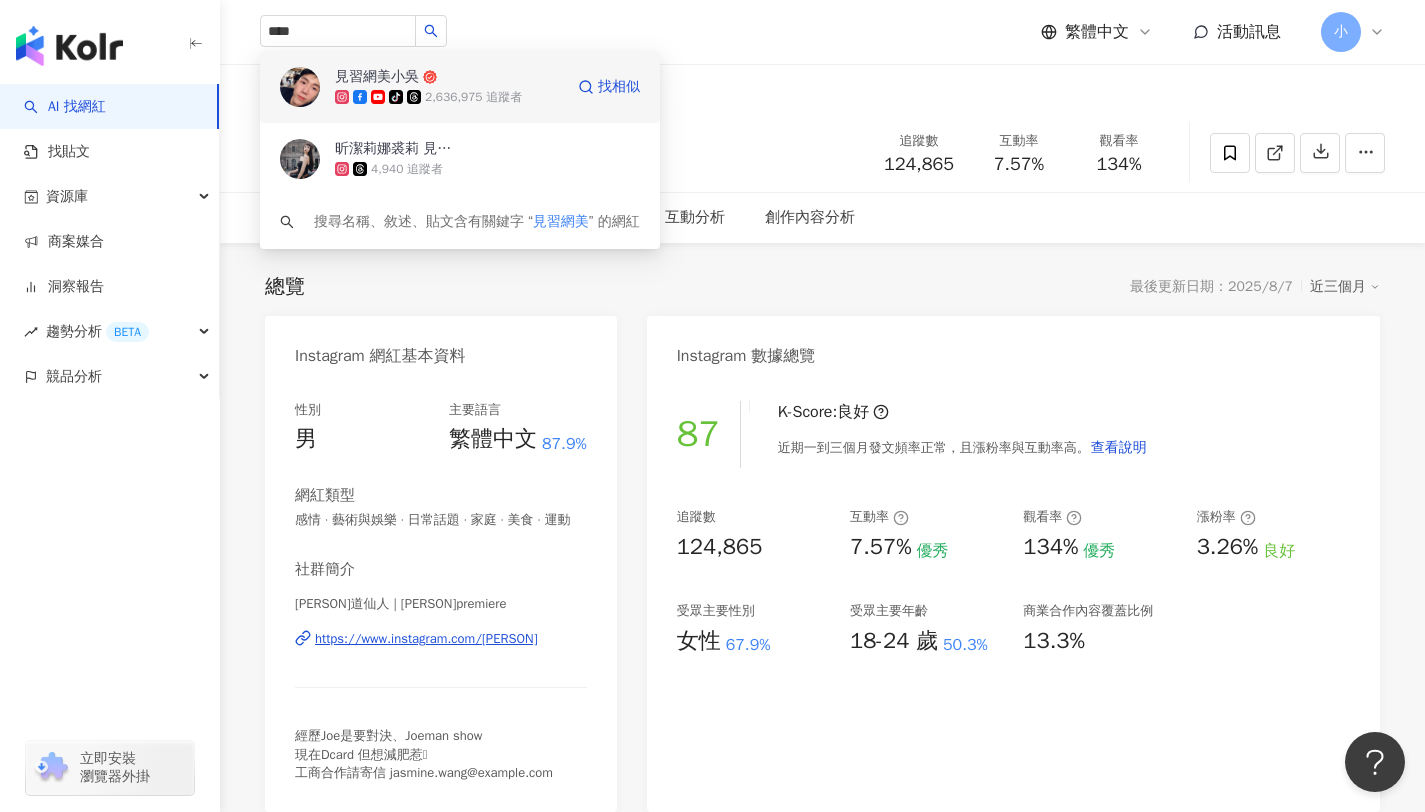type 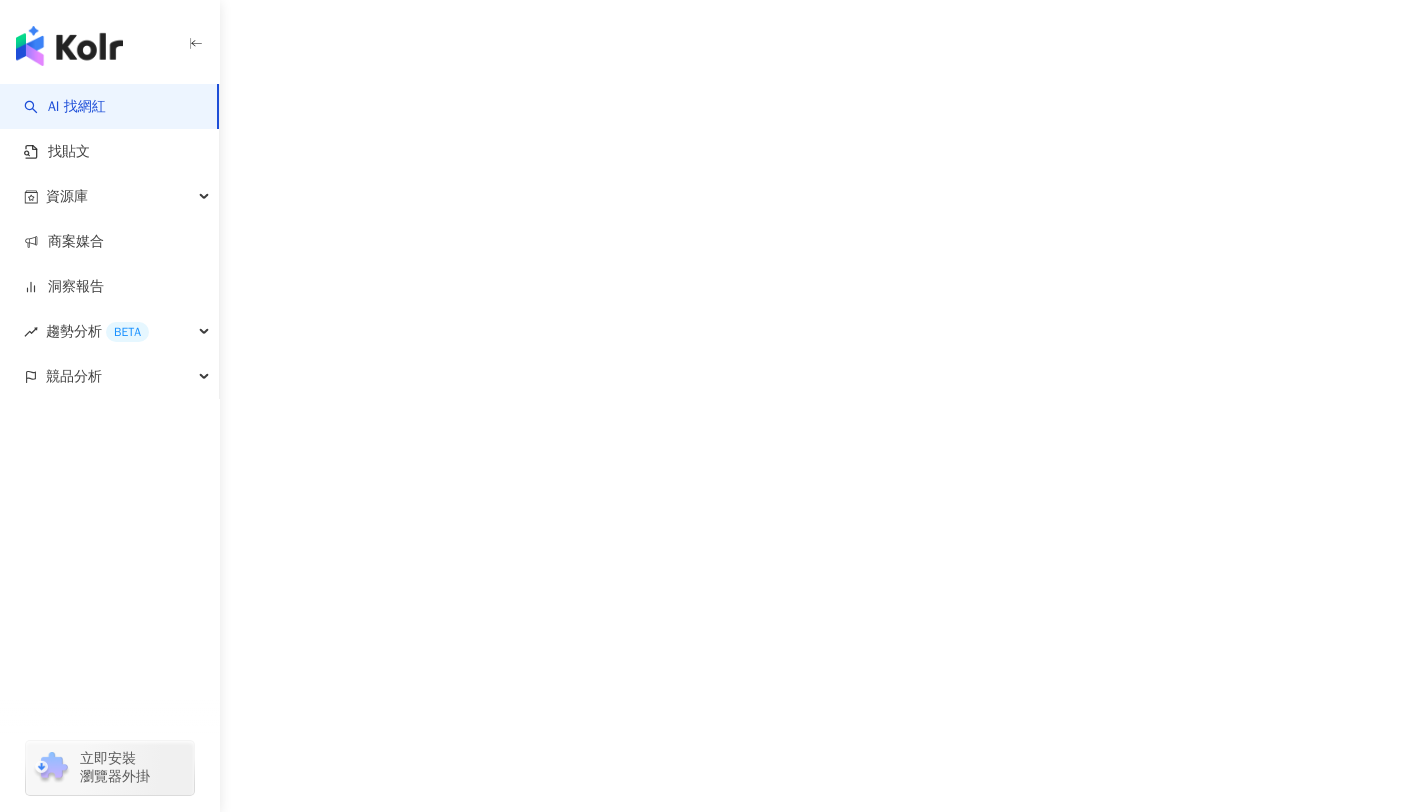 scroll, scrollTop: 0, scrollLeft: 0, axis: both 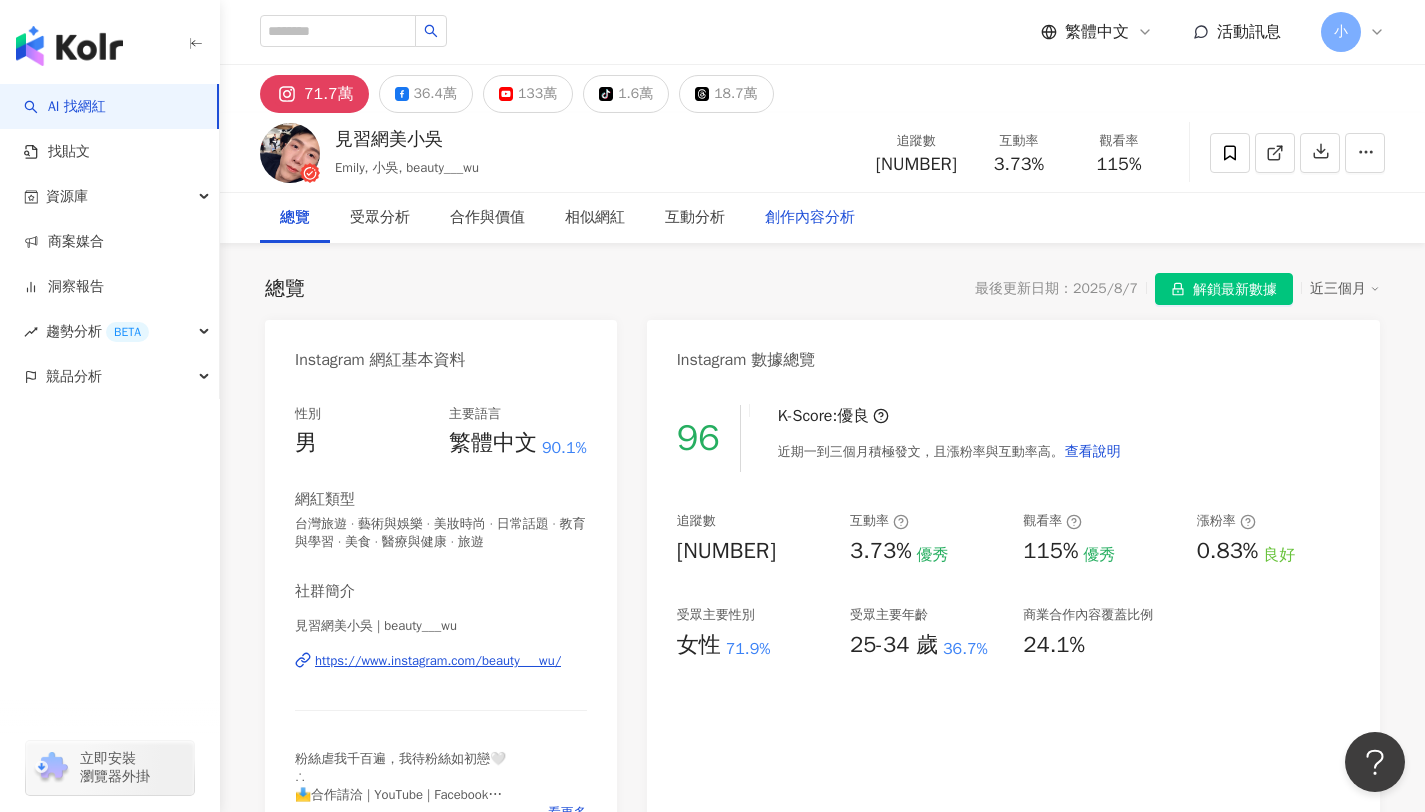 click on "創作內容分析" at bounding box center [810, 218] 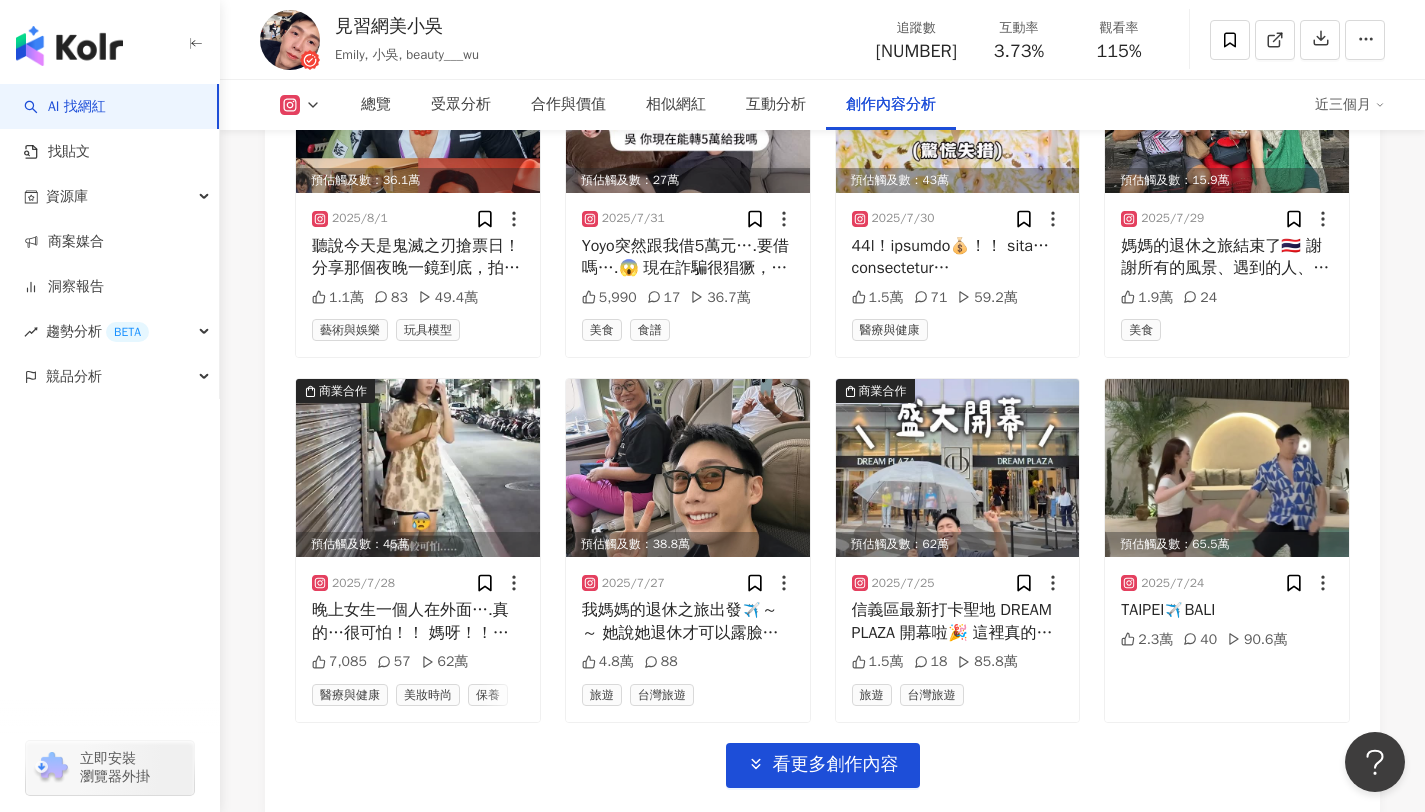 scroll, scrollTop: 7083, scrollLeft: 0, axis: vertical 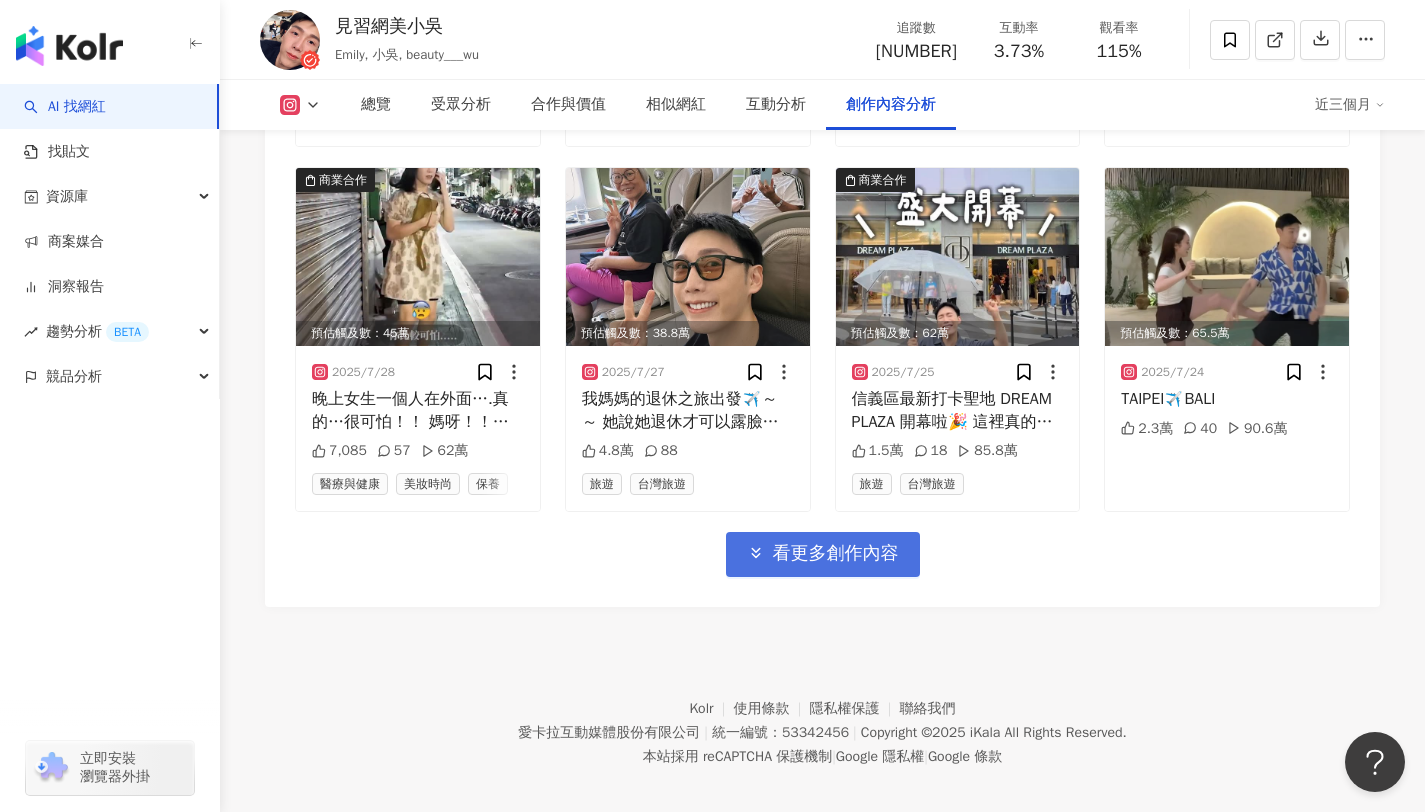 click on "看更多創作內容" at bounding box center [823, 554] 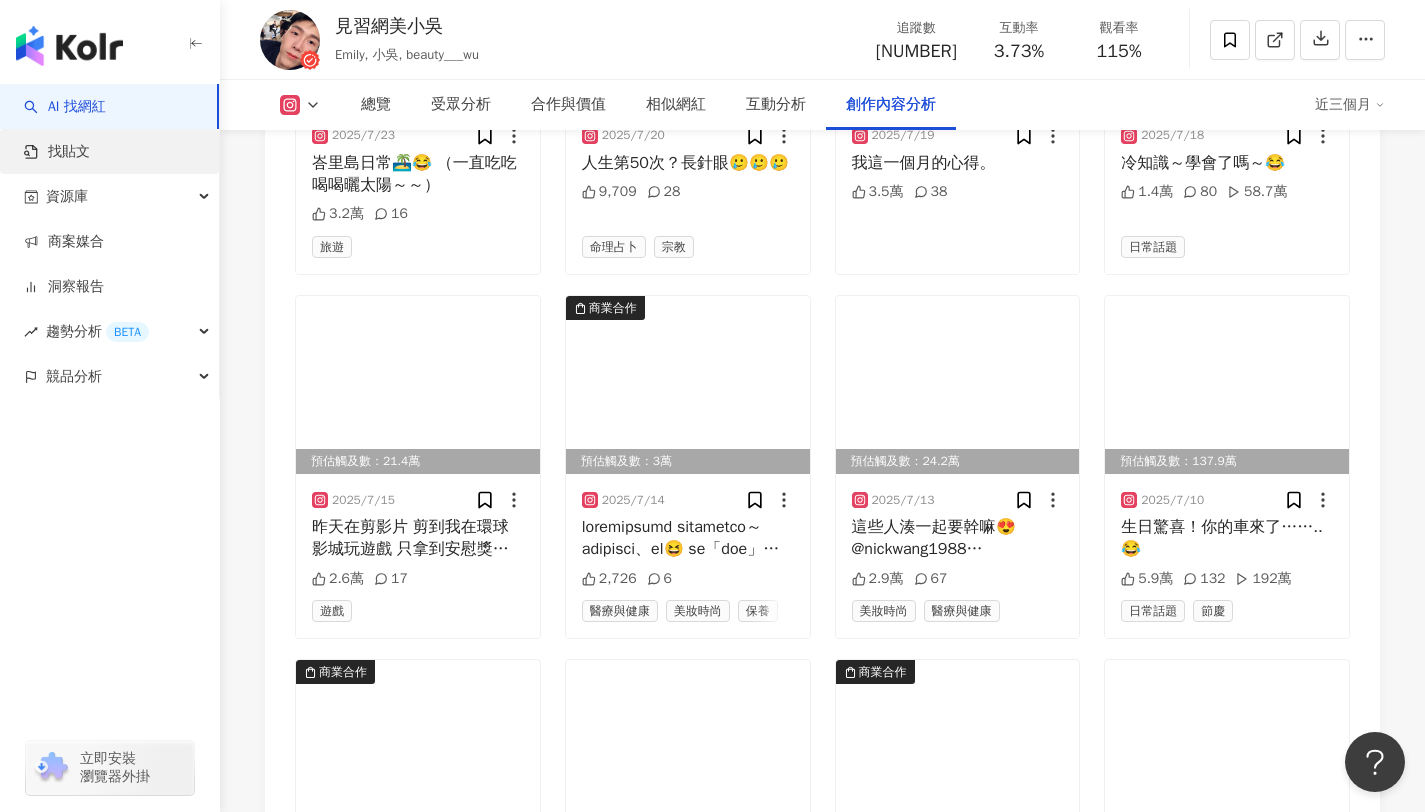 scroll, scrollTop: 7157, scrollLeft: 0, axis: vertical 